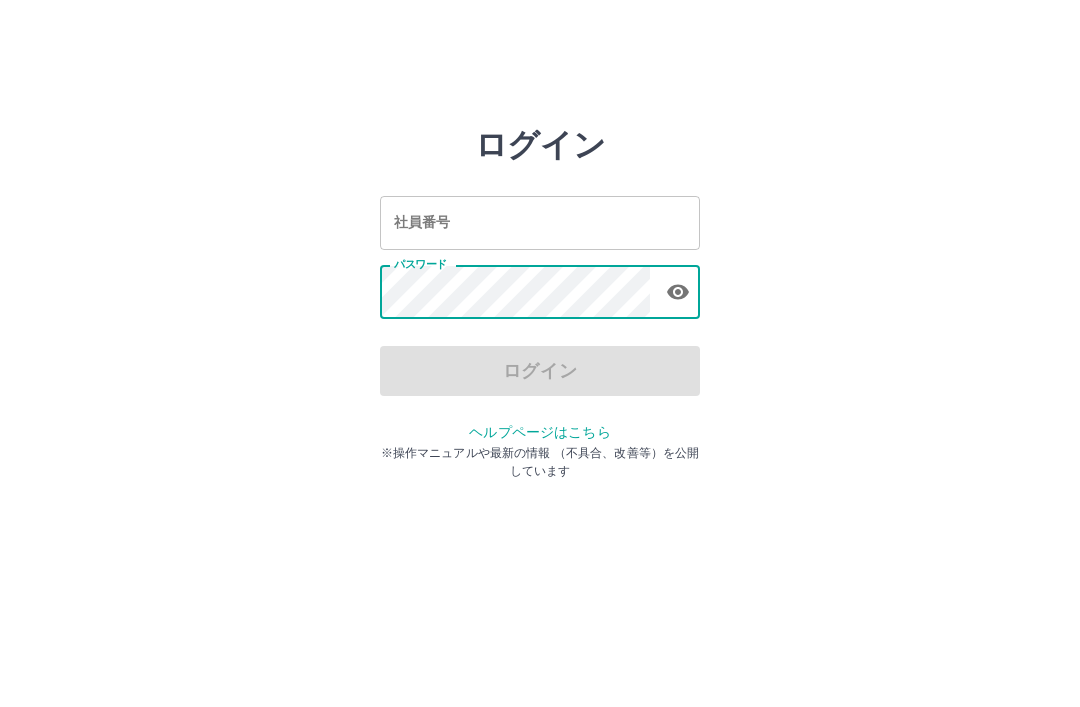 scroll, scrollTop: 142, scrollLeft: 0, axis: vertical 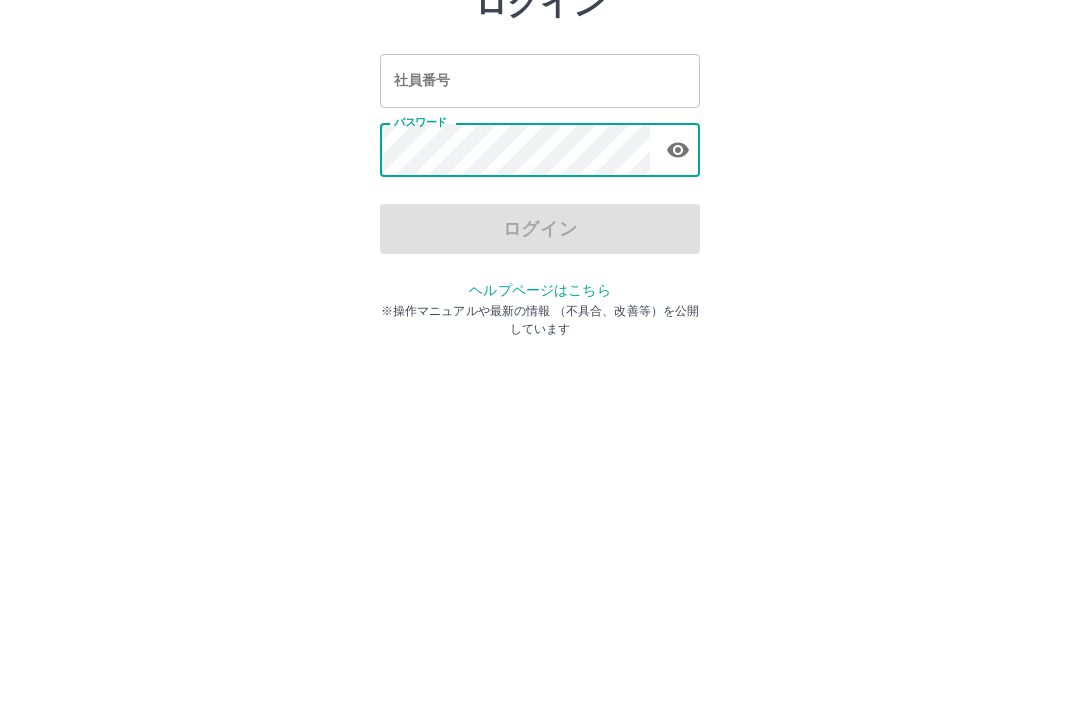 click on "社員番号 社員番号" at bounding box center [540, 222] 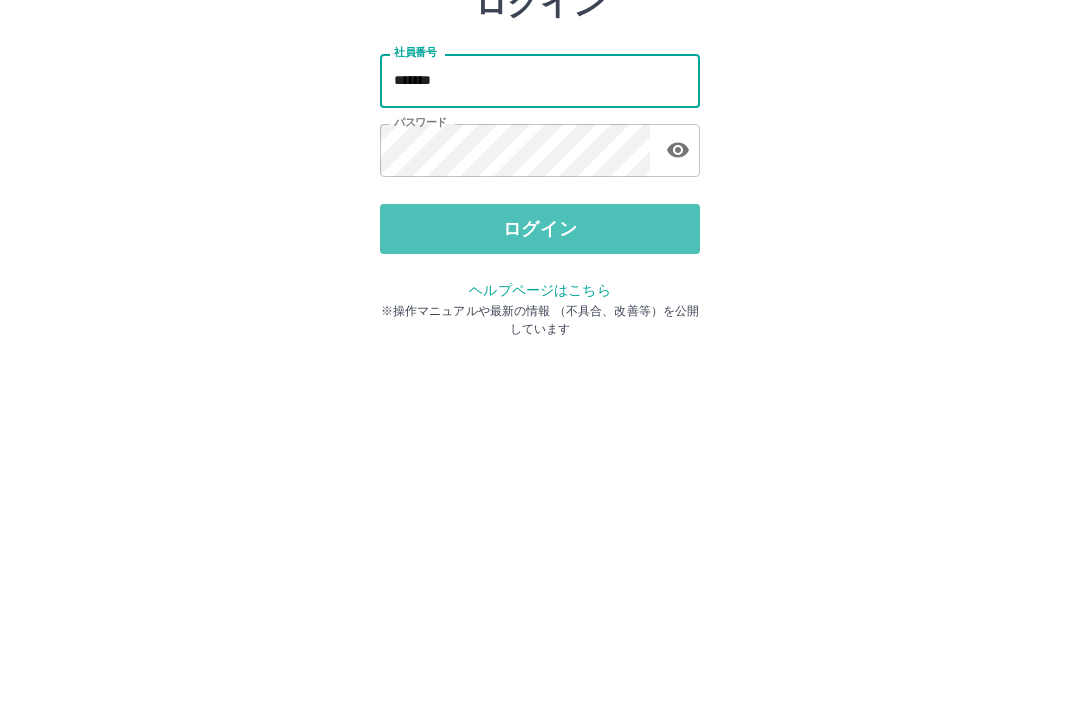 type on "*******" 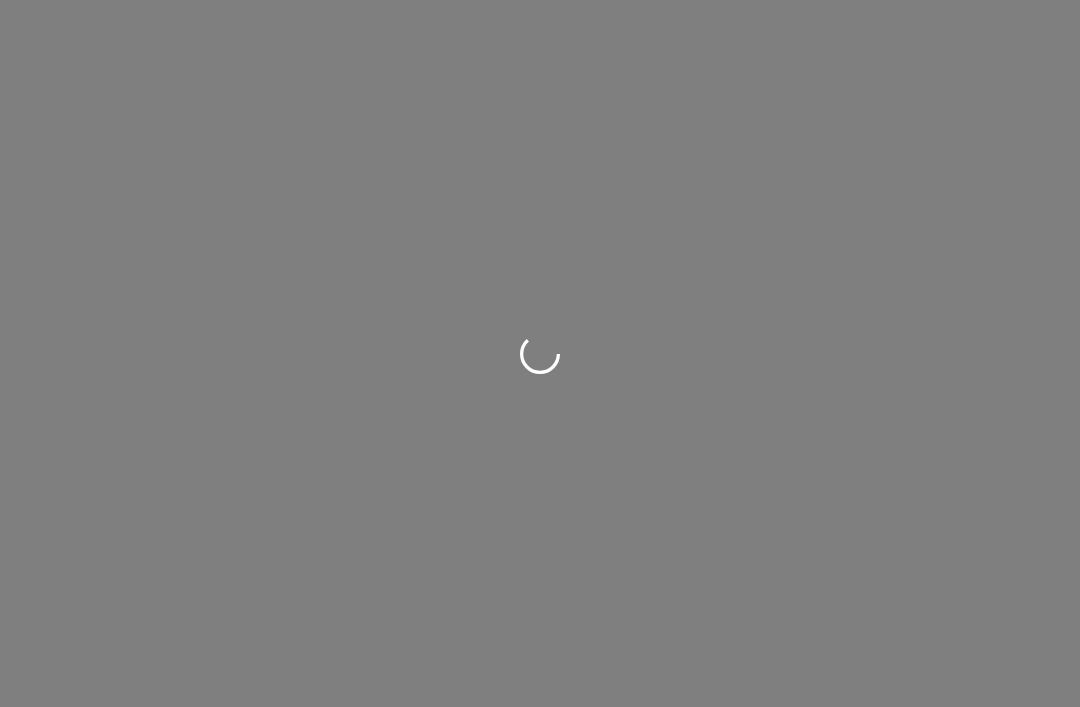 scroll, scrollTop: 0, scrollLeft: 0, axis: both 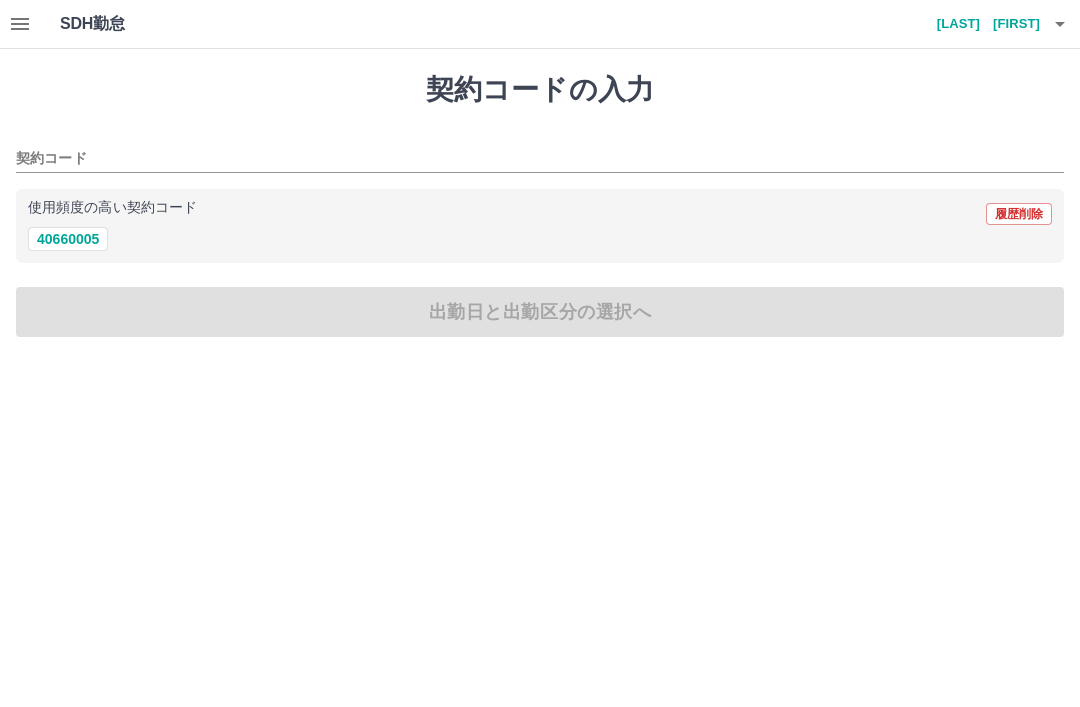 click on "40660005" at bounding box center (68, 239) 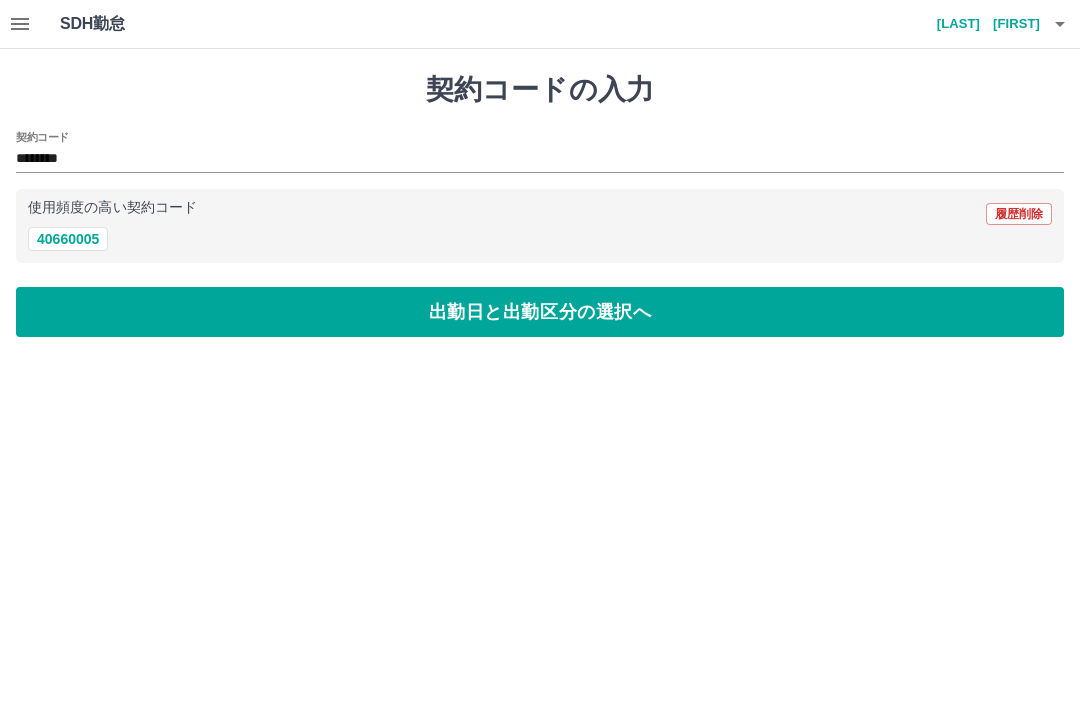 click on "出勤日と出勤区分の選択へ" at bounding box center [540, 312] 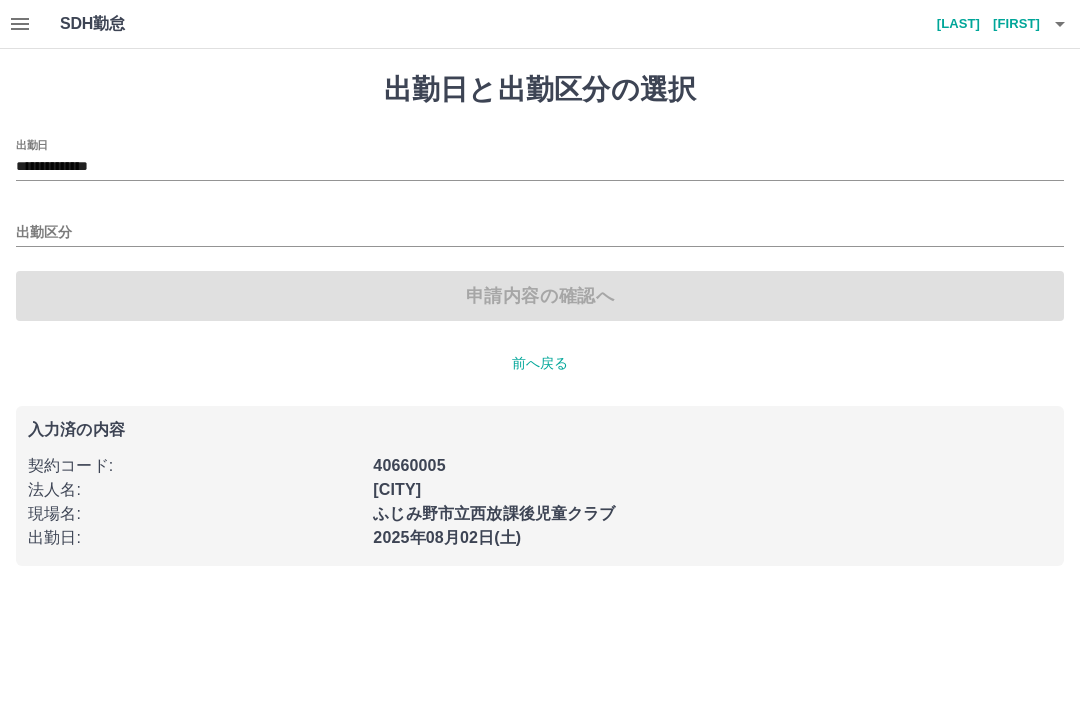 click on "出勤区分" at bounding box center [540, 233] 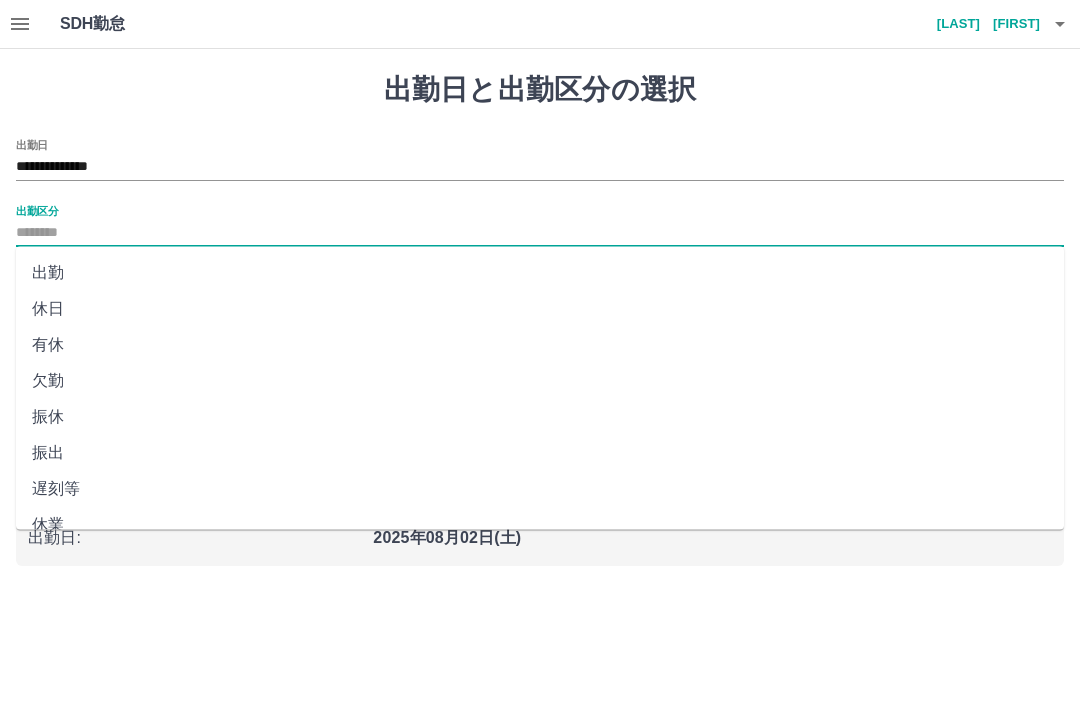 click on "出勤" at bounding box center (540, 273) 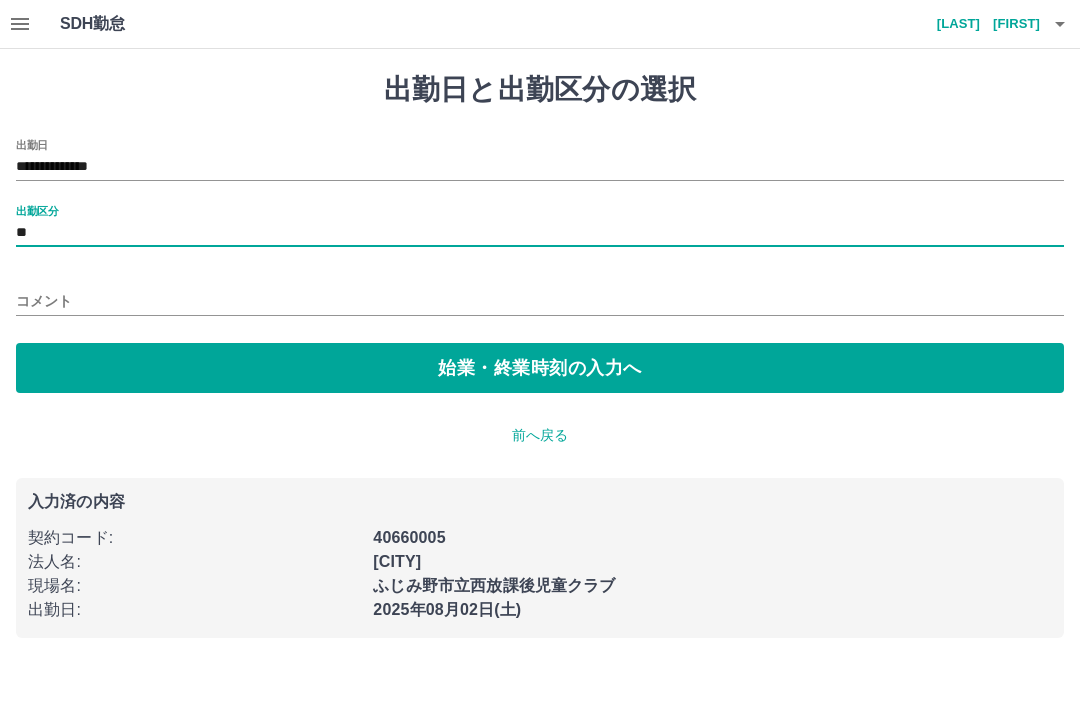 click on "始業・終業時刻の入力へ" at bounding box center [540, 368] 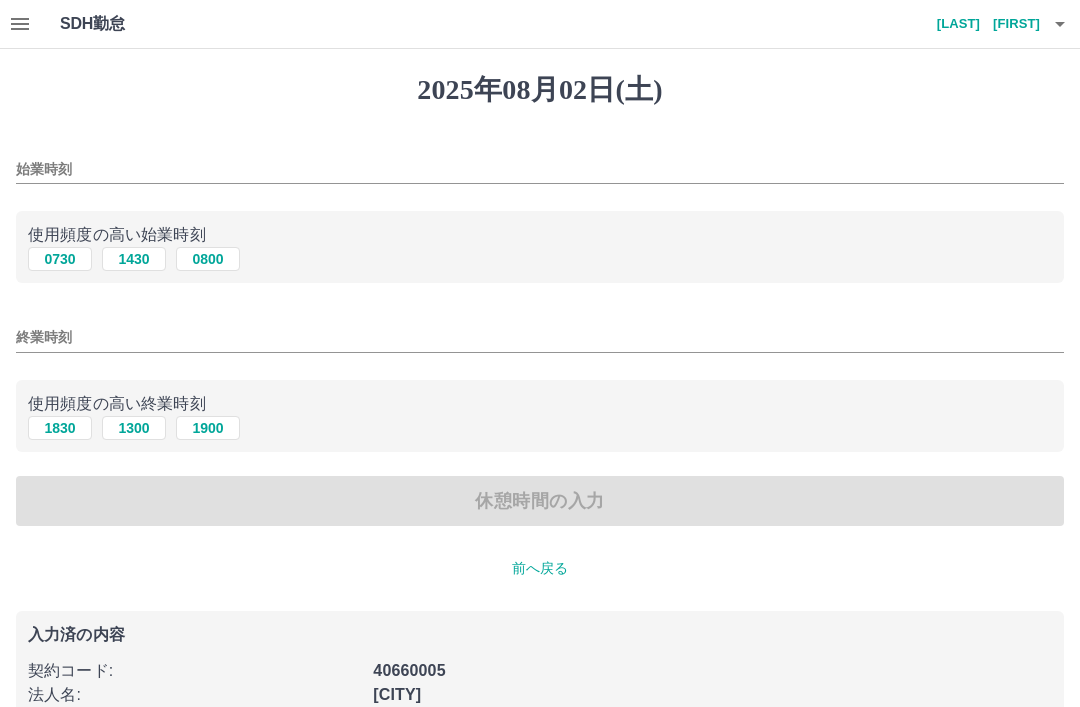 click on "始業時刻" at bounding box center (540, 169) 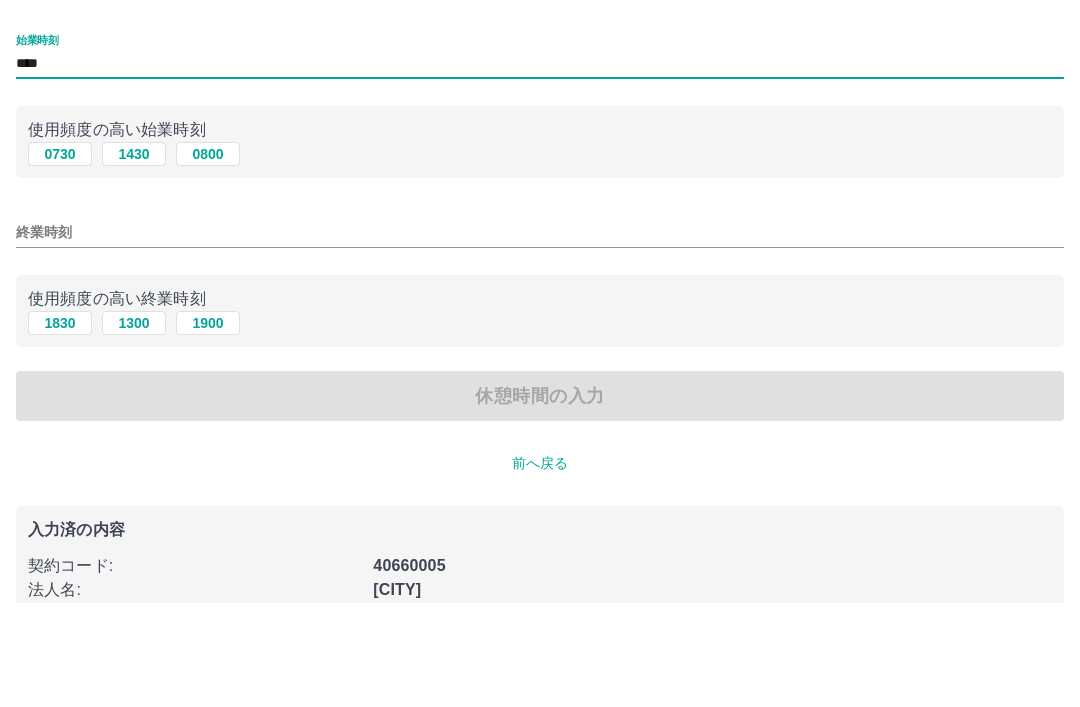 type on "****" 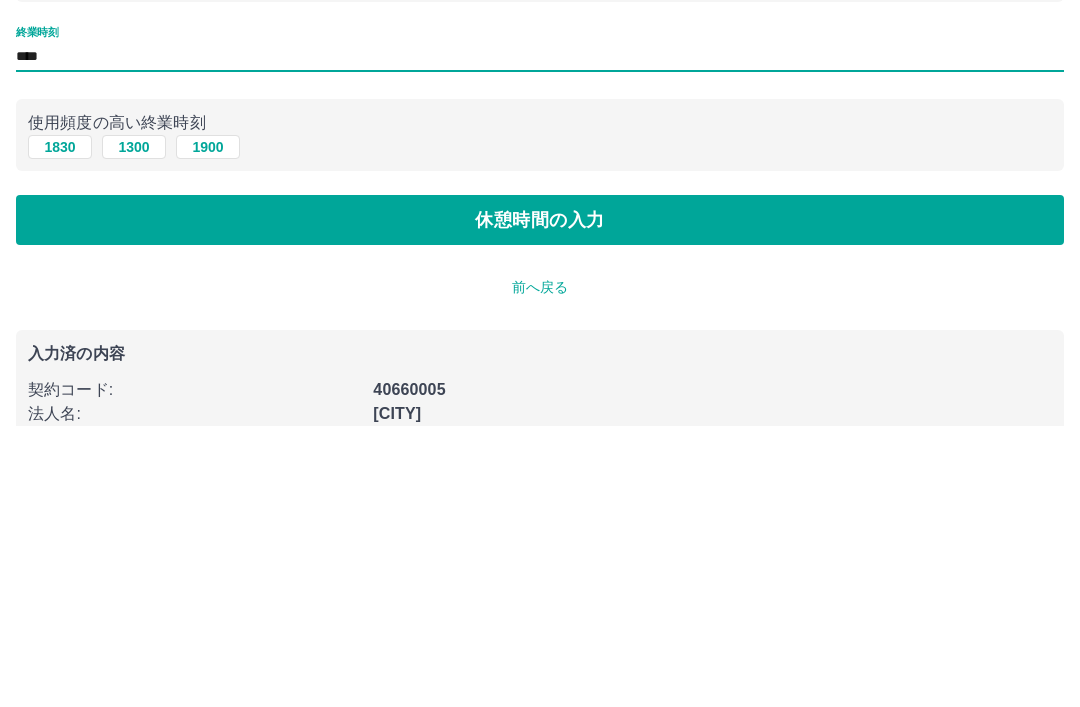 type on "****" 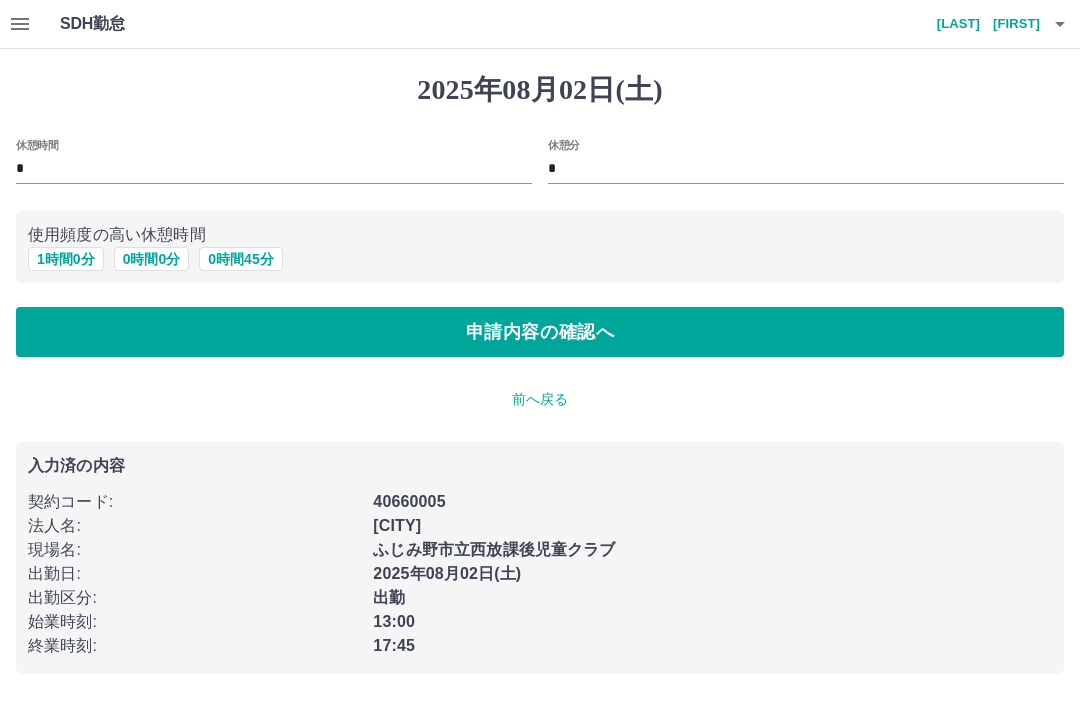 scroll, scrollTop: 0, scrollLeft: 0, axis: both 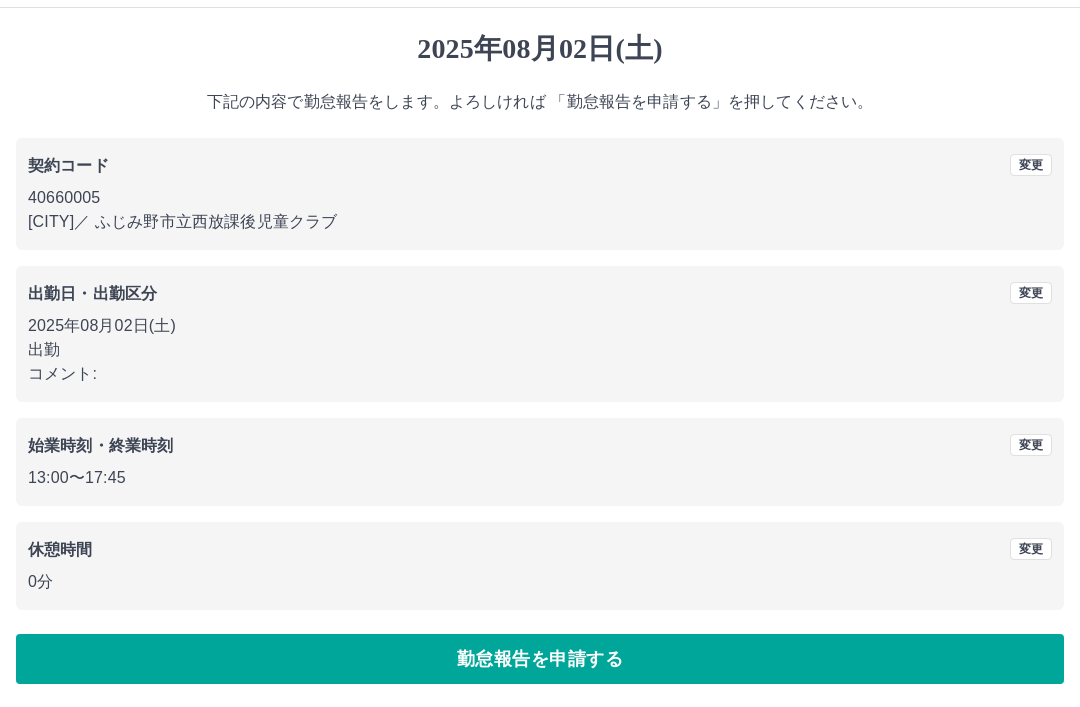 click on "勤怠報告を申請する" at bounding box center [540, 659] 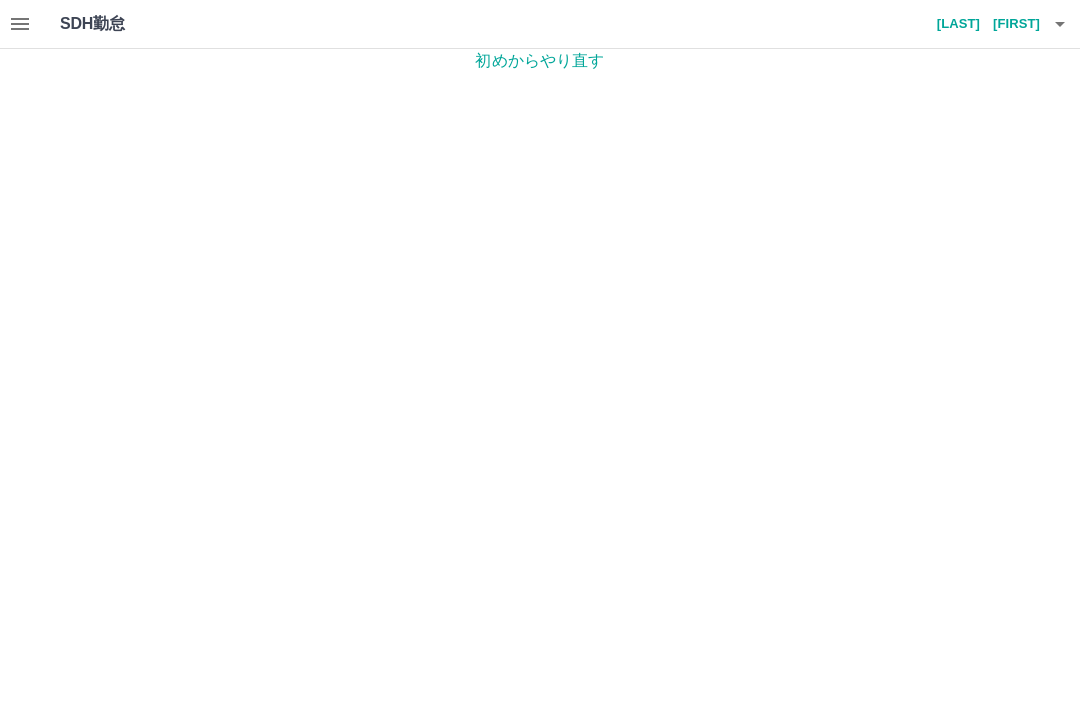 scroll, scrollTop: 0, scrollLeft: 0, axis: both 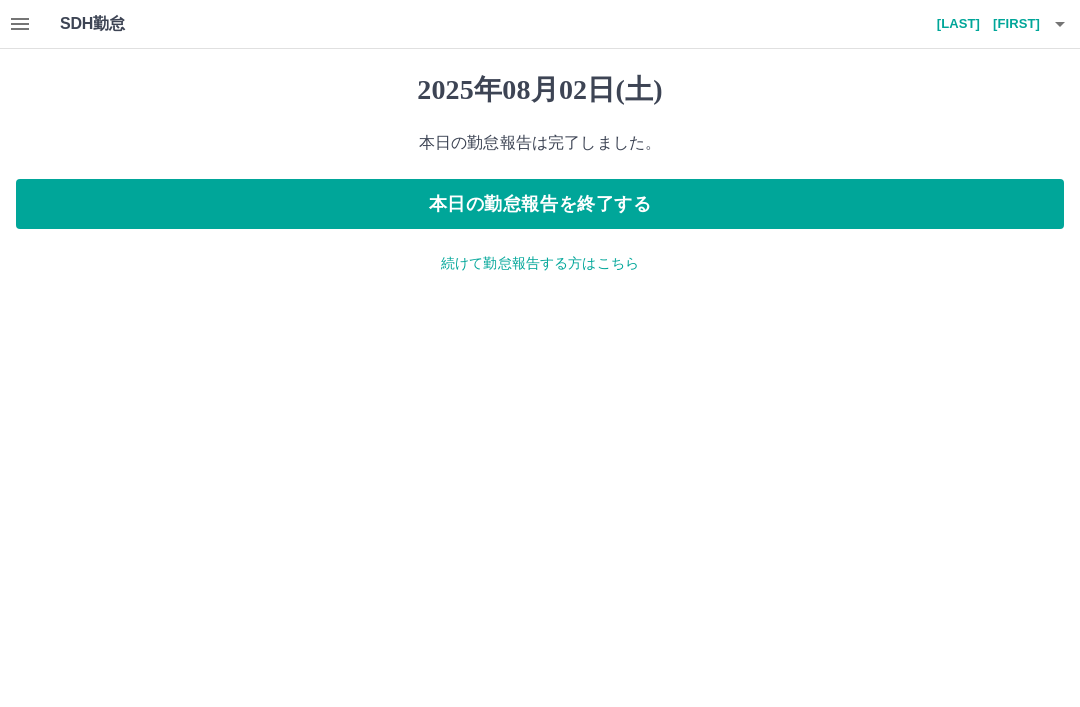 click on "本日の勤怠報告を終了する" at bounding box center (540, 204) 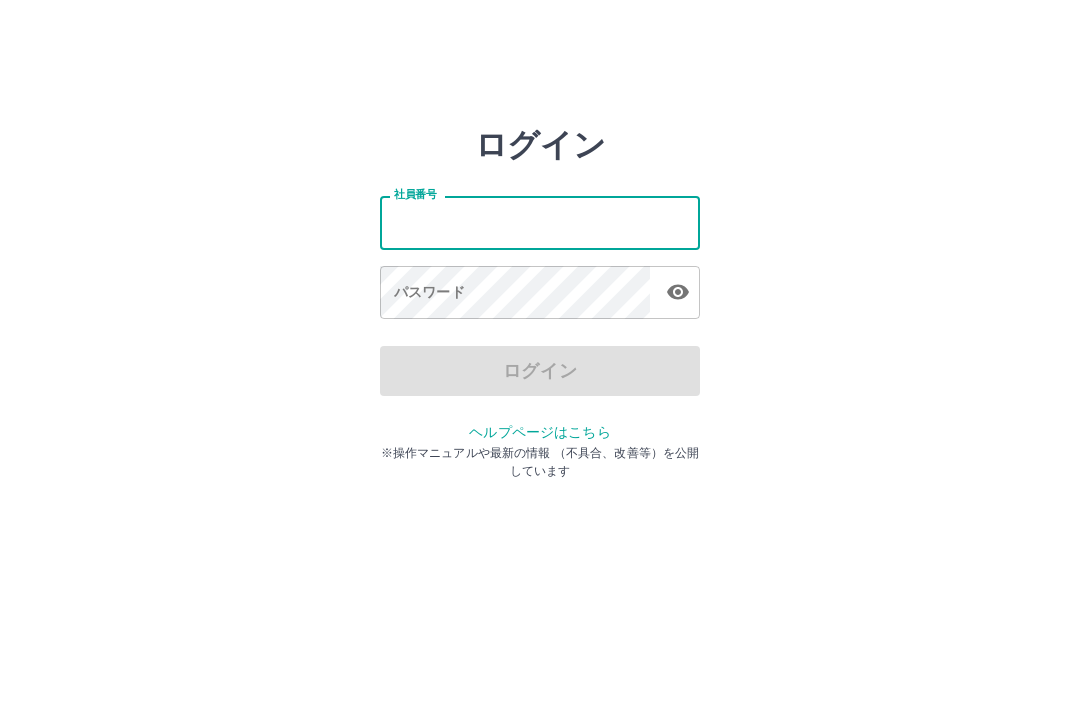 scroll, scrollTop: 0, scrollLeft: 0, axis: both 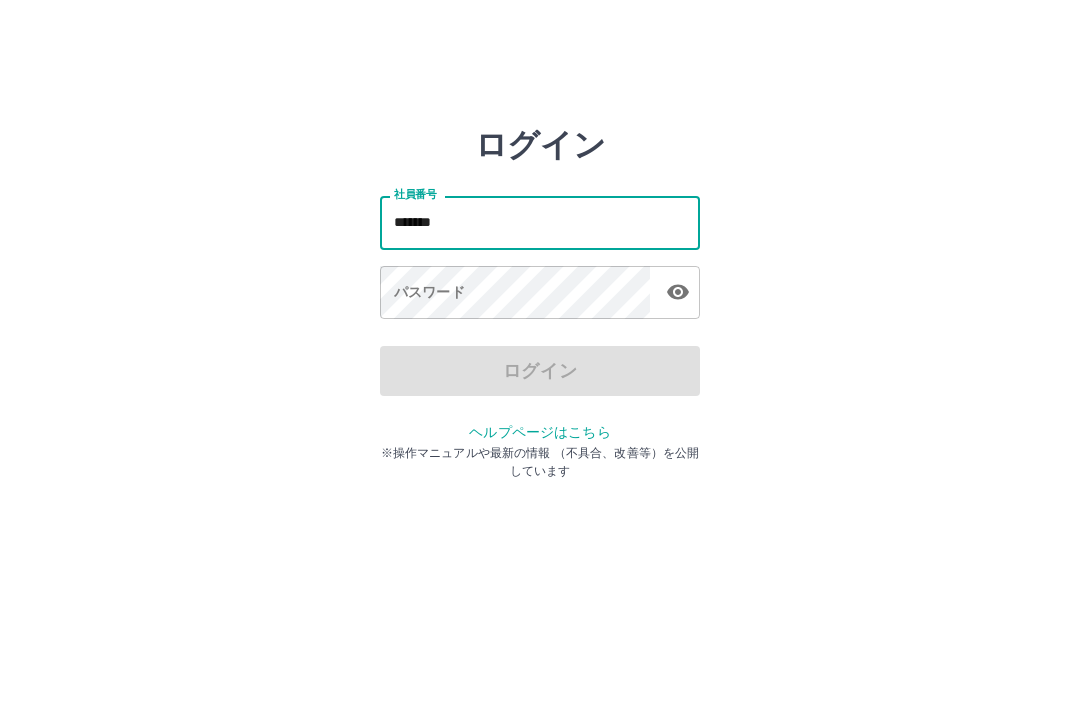type on "*******" 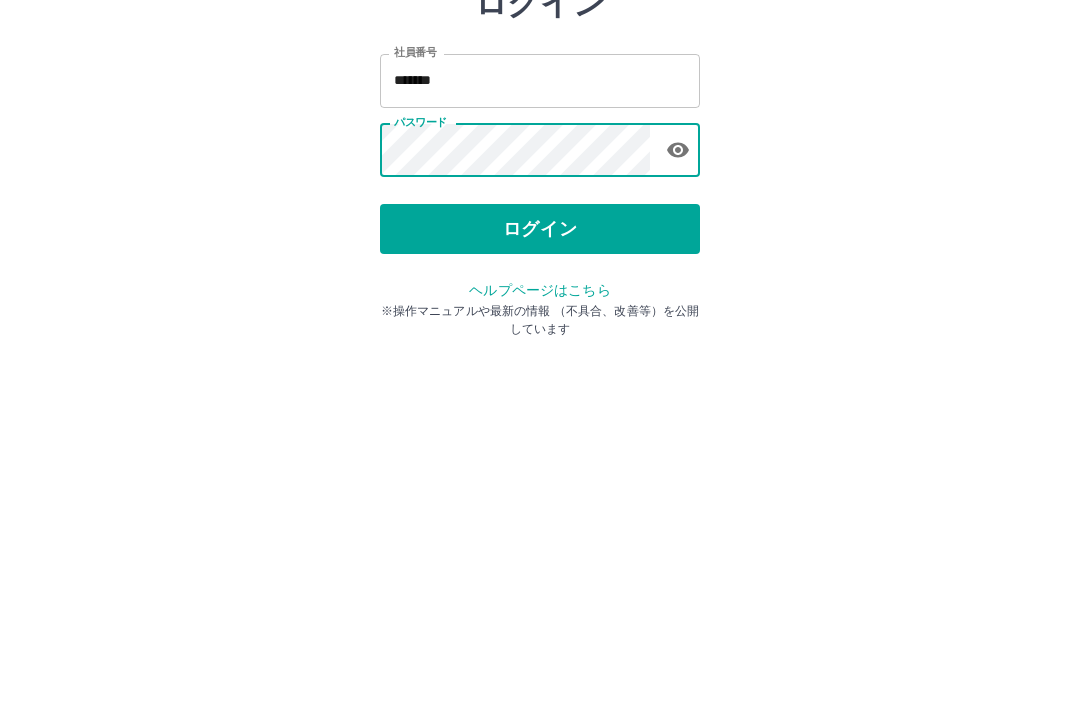 click on "ログイン" at bounding box center (540, 371) 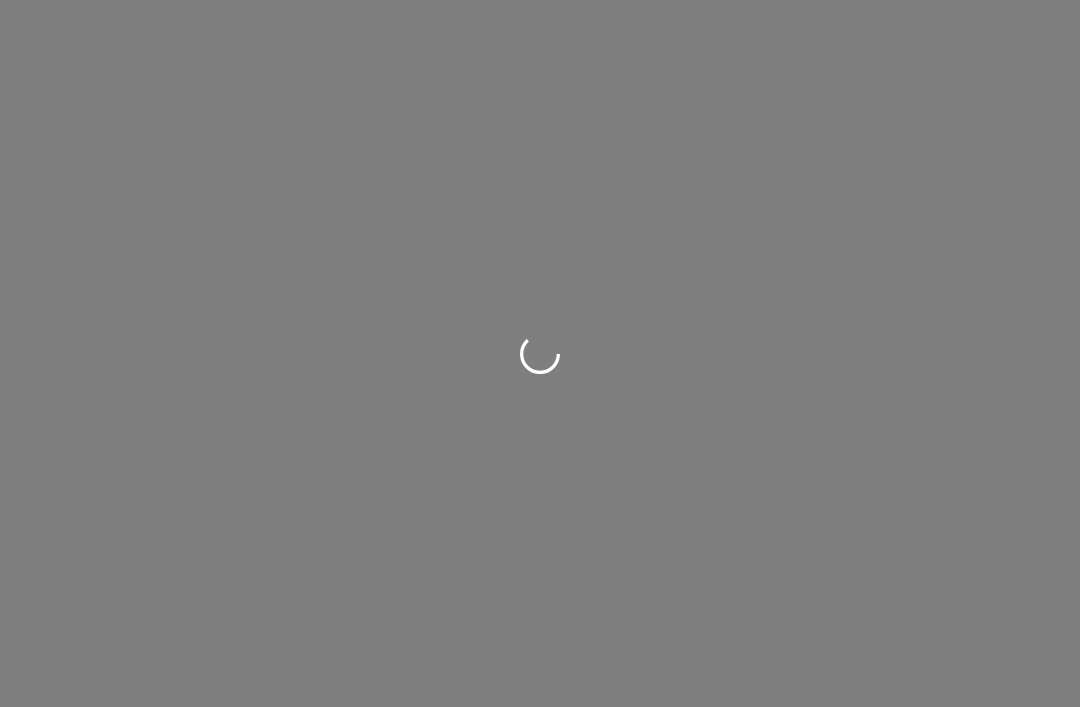 scroll, scrollTop: 0, scrollLeft: 0, axis: both 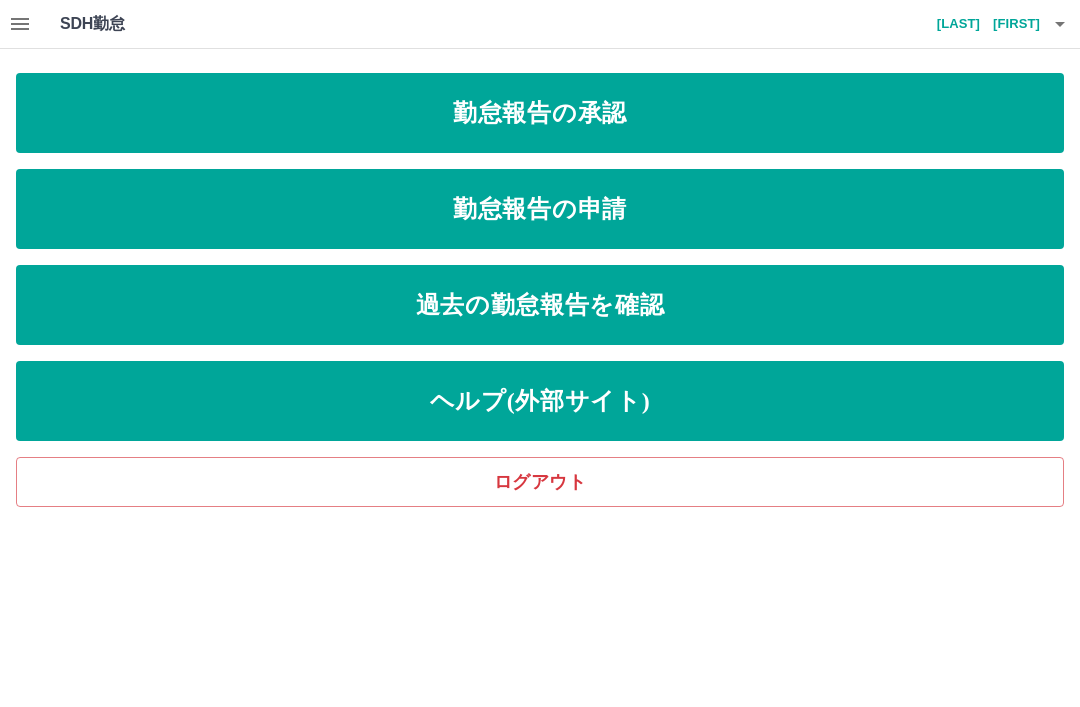 click on "勤怠報告の申請" at bounding box center (540, 209) 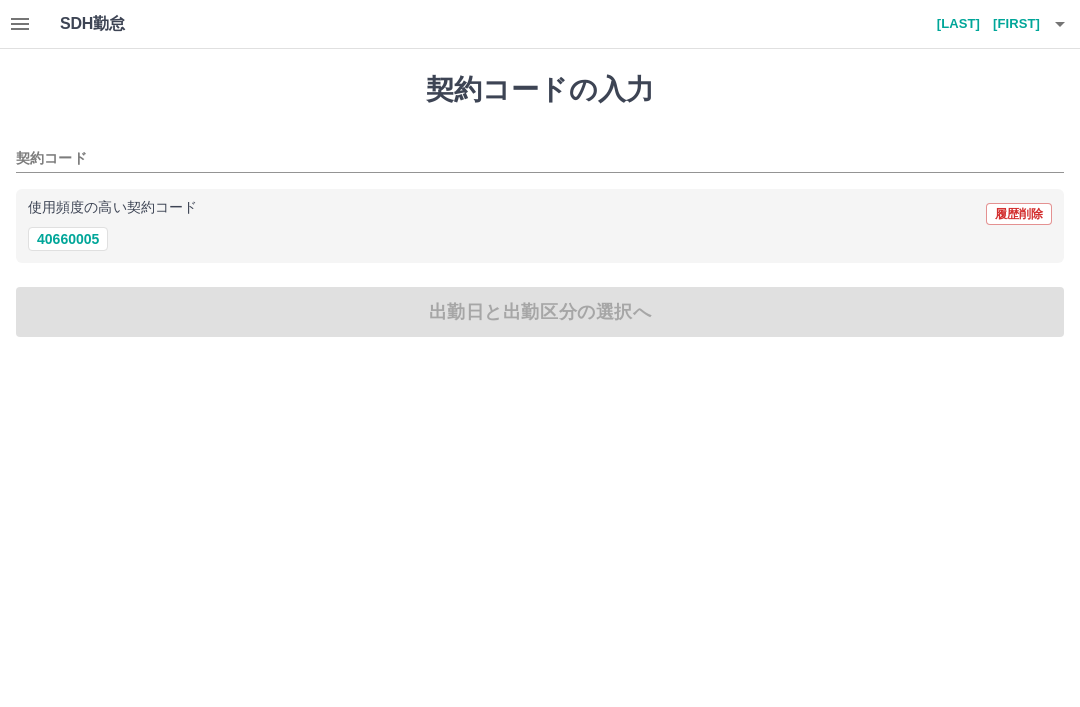 click on "40660005" at bounding box center [68, 239] 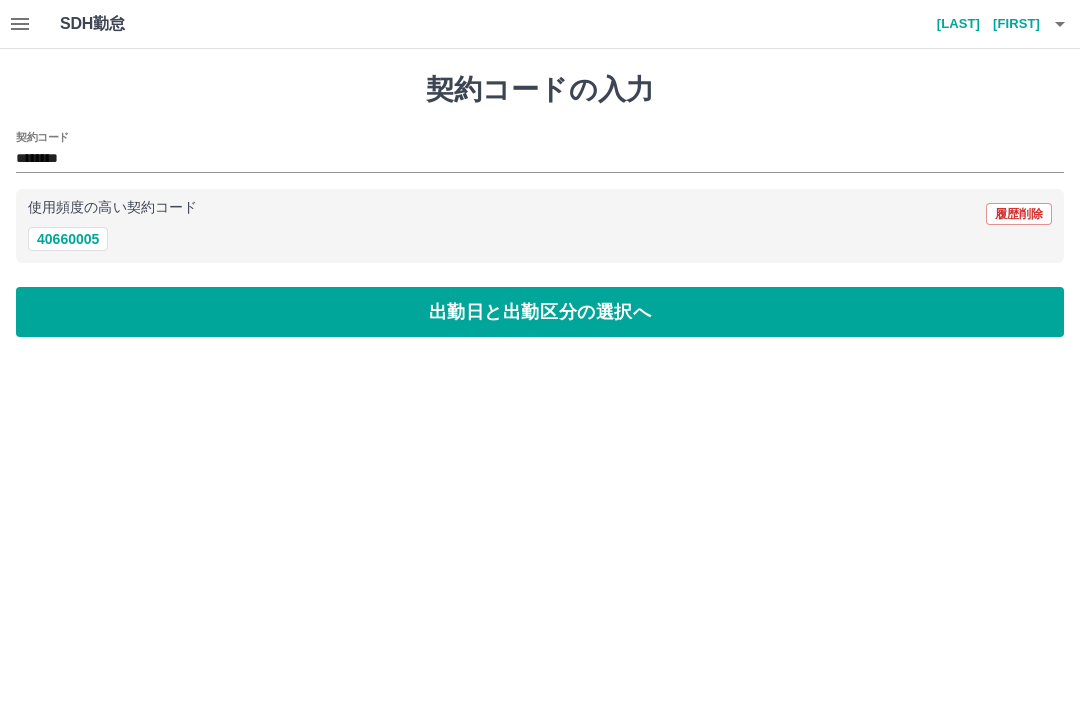 type on "********" 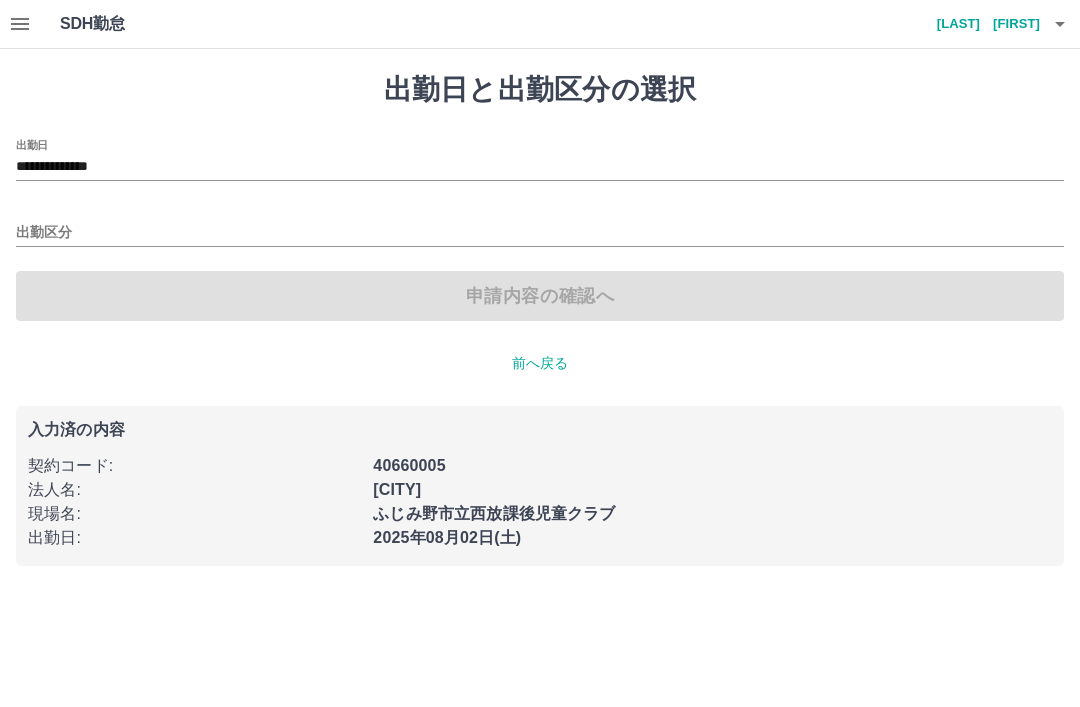 click on "**********" at bounding box center (540, 167) 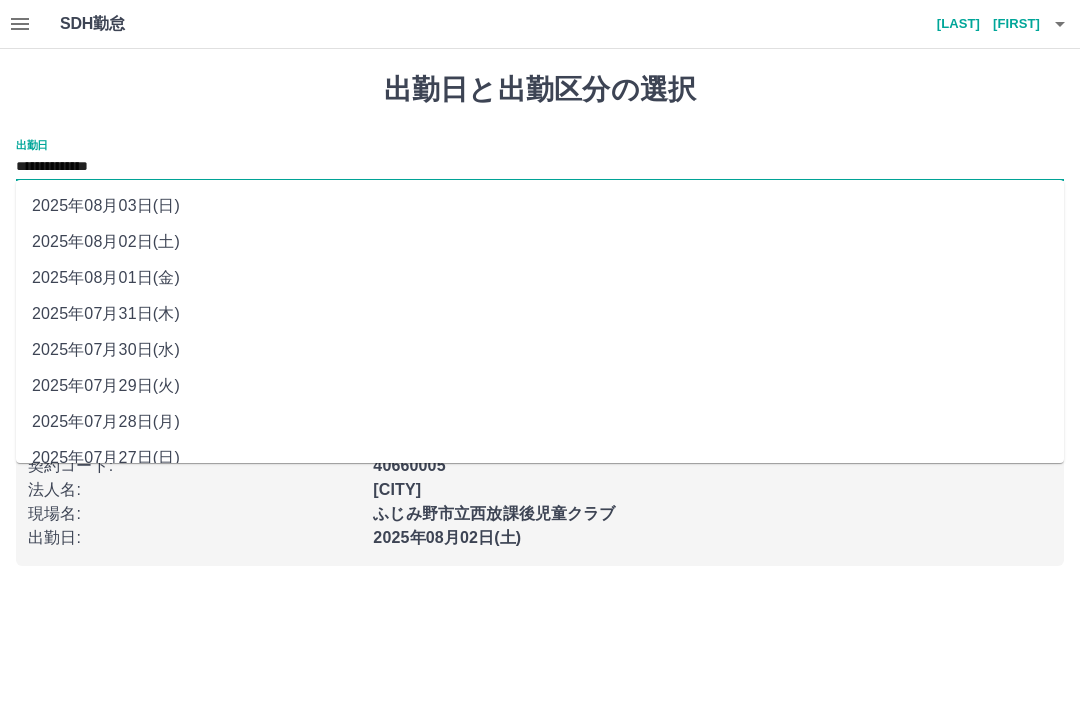 click on "2025年08月03日(日)" at bounding box center [540, 206] 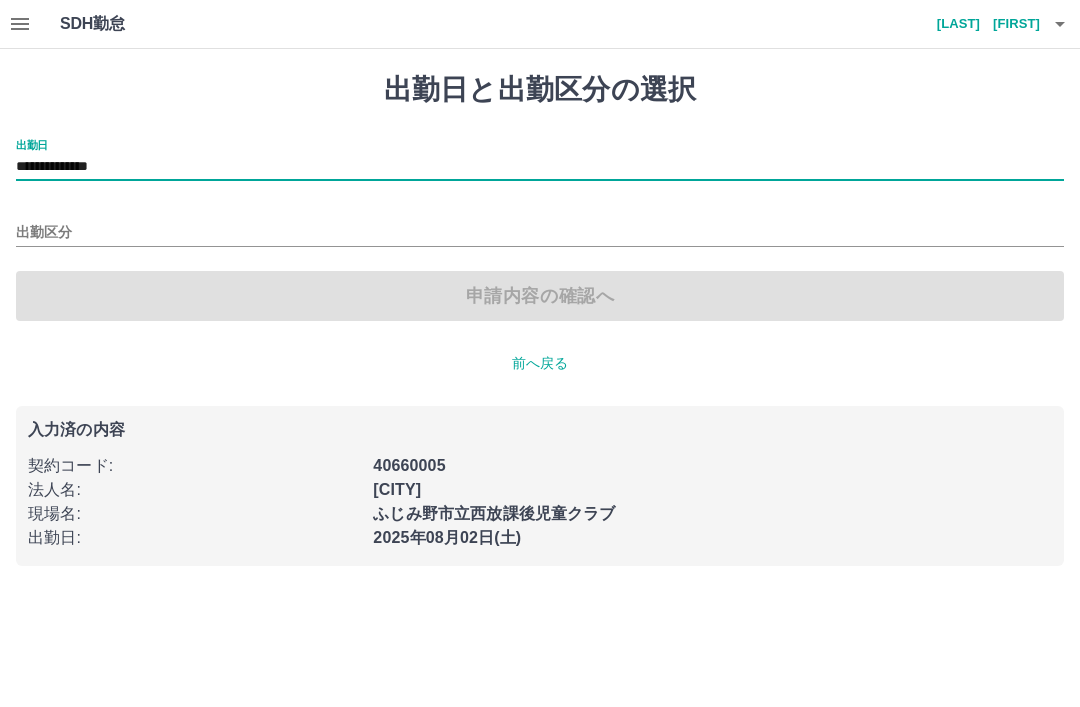 click on "出勤区分" at bounding box center [540, 233] 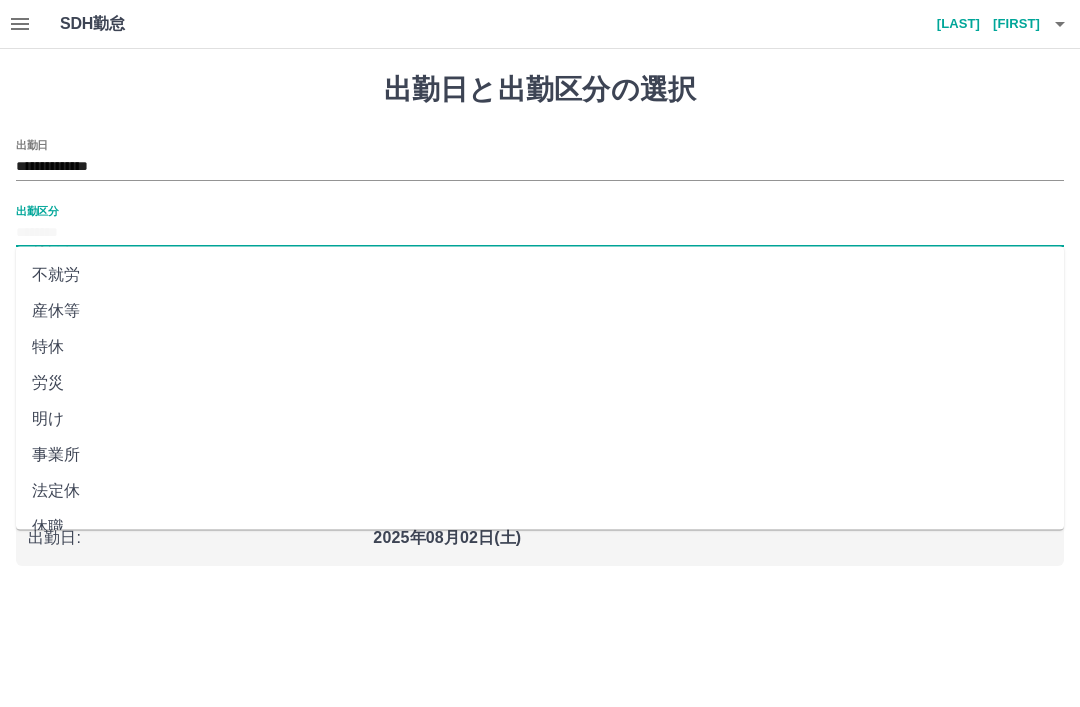 scroll, scrollTop: 356, scrollLeft: 0, axis: vertical 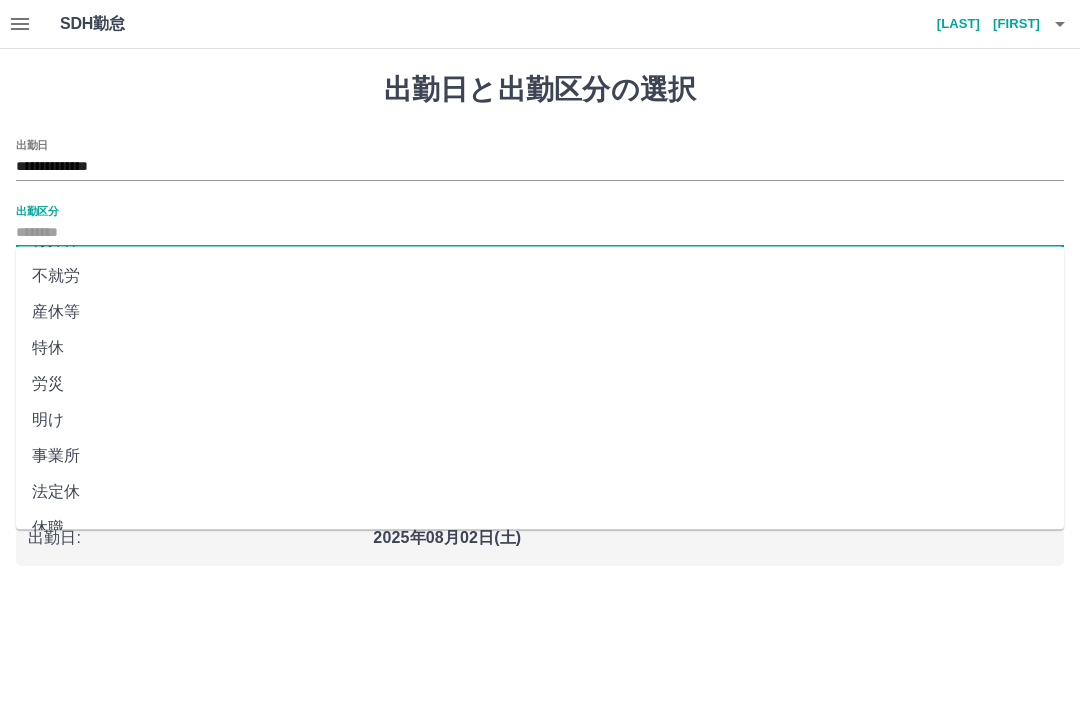 click on "法定休" at bounding box center [540, 493] 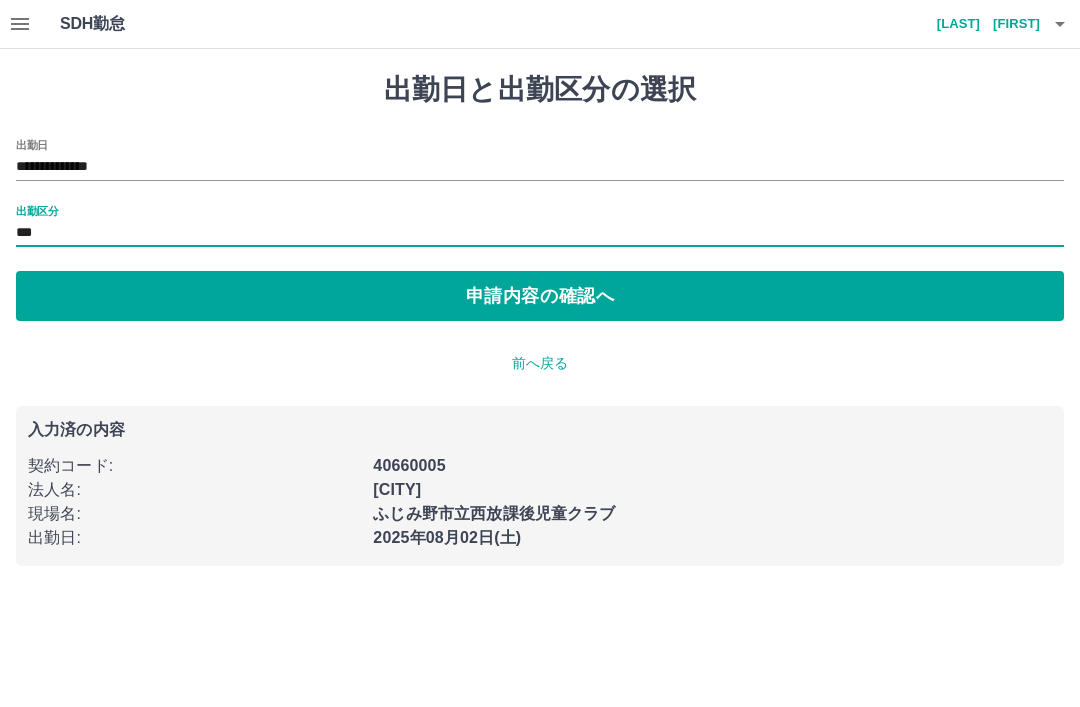 click on "現場名 :" at bounding box center (188, 508) 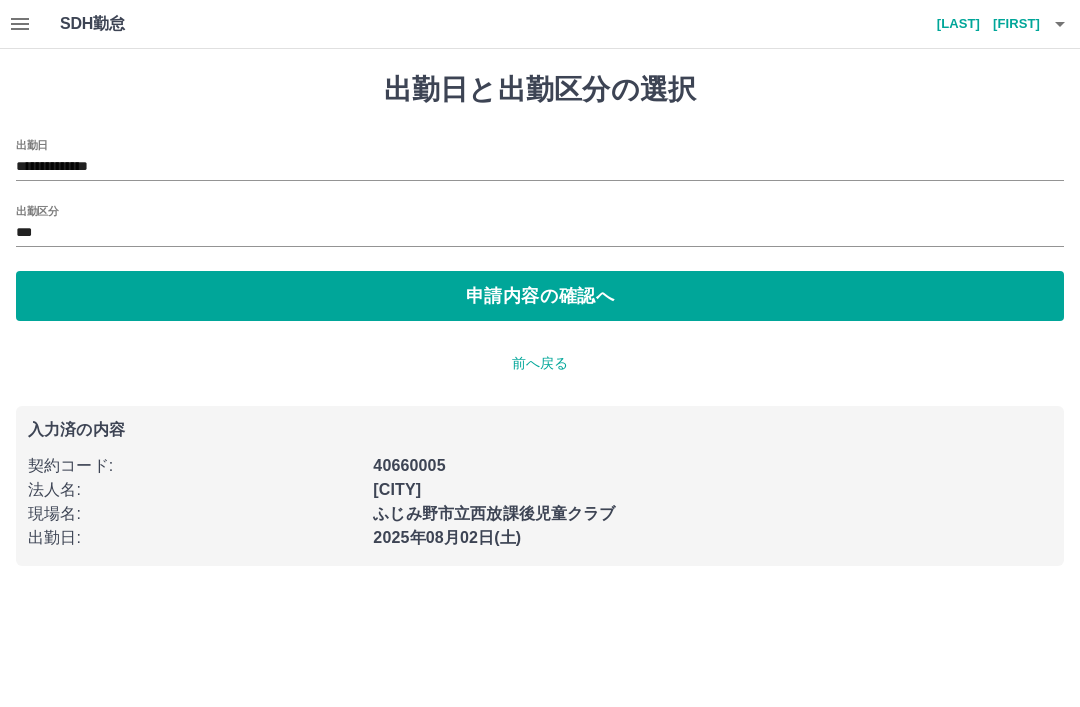 click on "申請内容の確認へ" at bounding box center (540, 296) 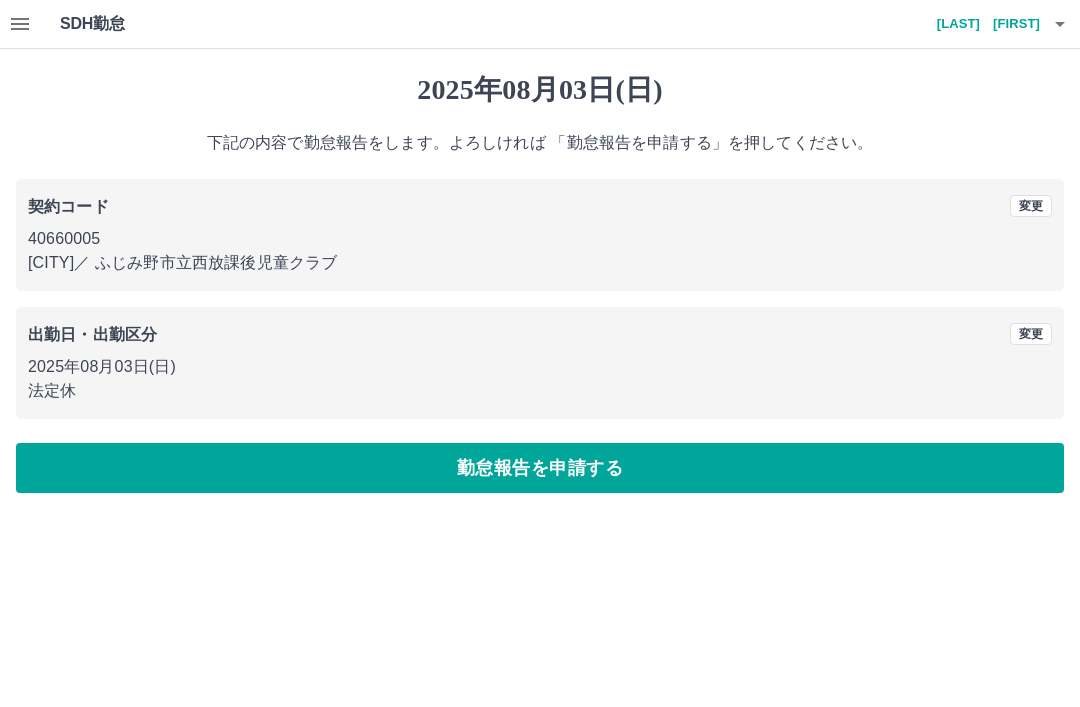 click on "勤怠報告を申請する" at bounding box center [540, 468] 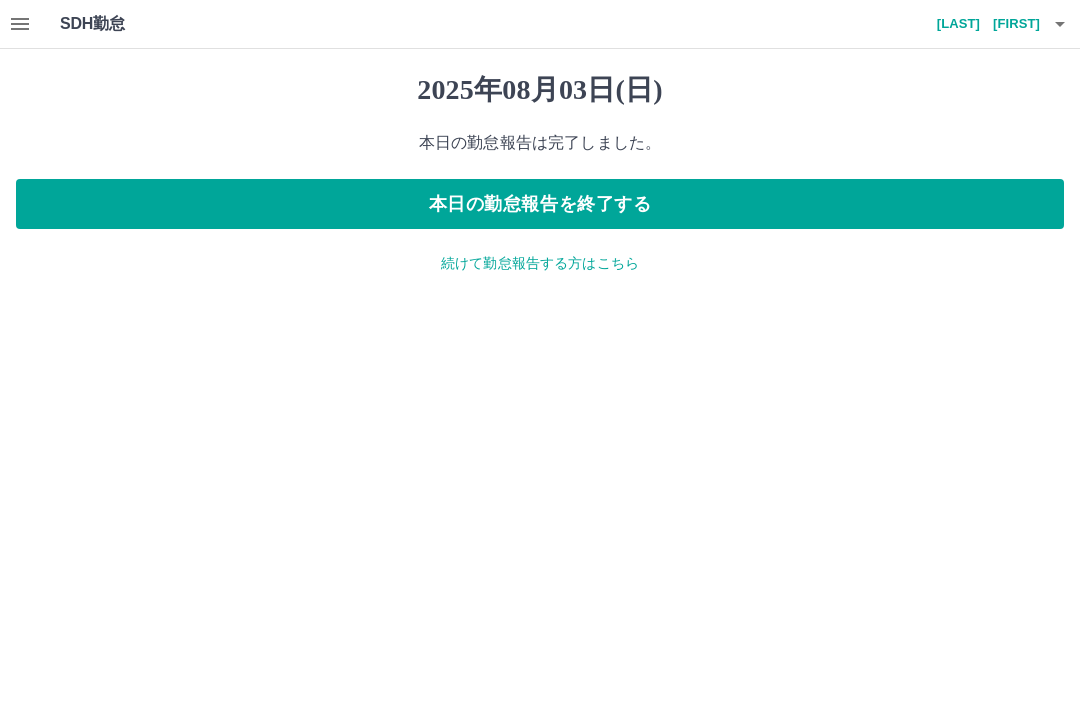 click 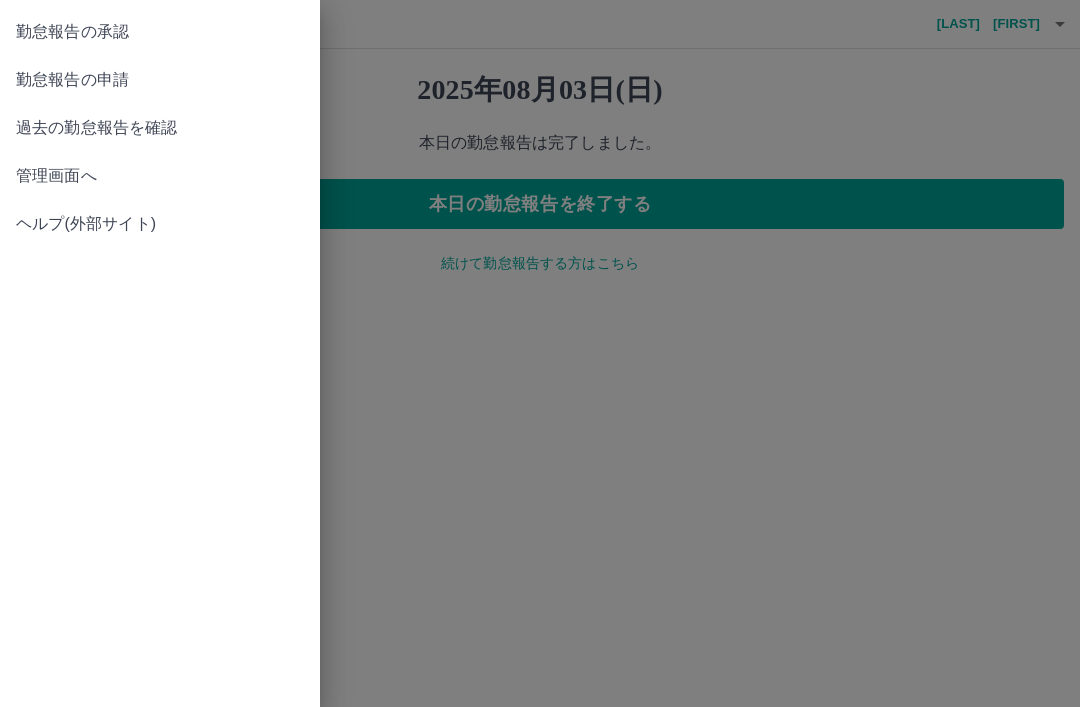 click on "過去の勤怠報告を確認" at bounding box center (160, 128) 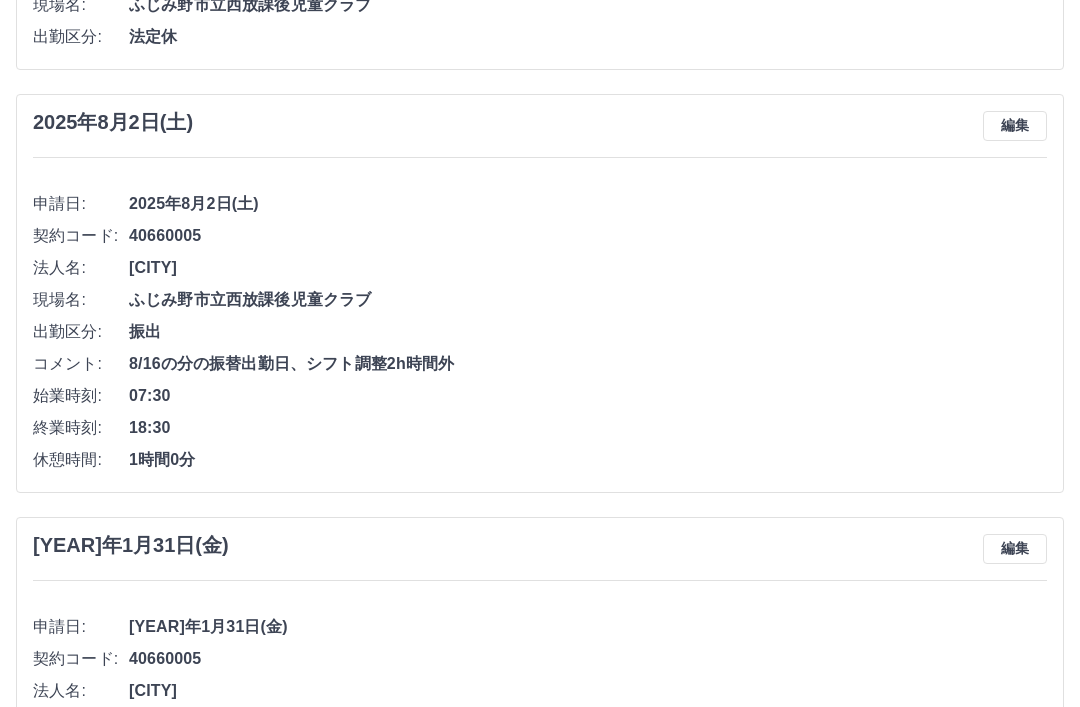 scroll, scrollTop: 422, scrollLeft: 0, axis: vertical 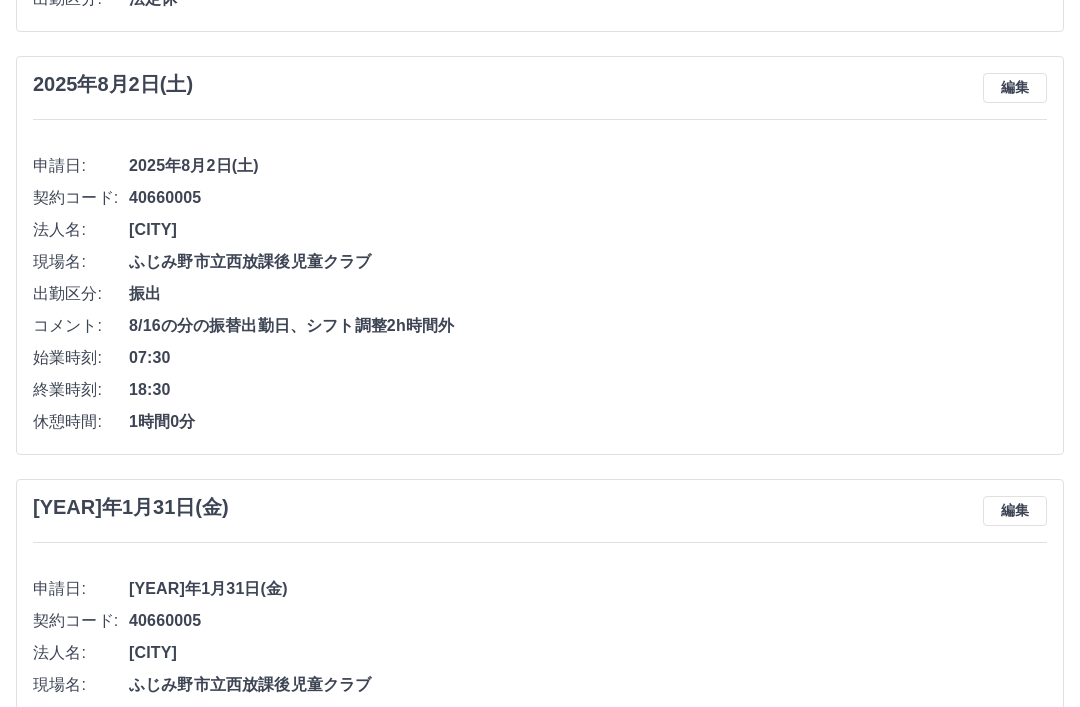 click on "編集" at bounding box center (1015, 88) 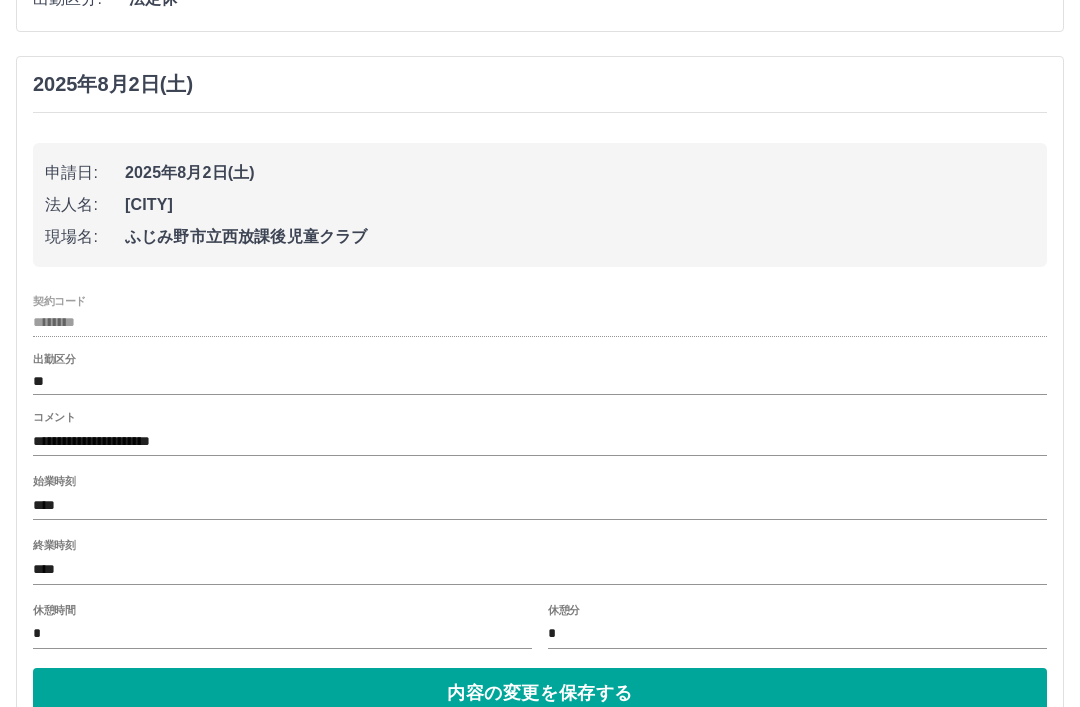 click on "****" at bounding box center [540, 569] 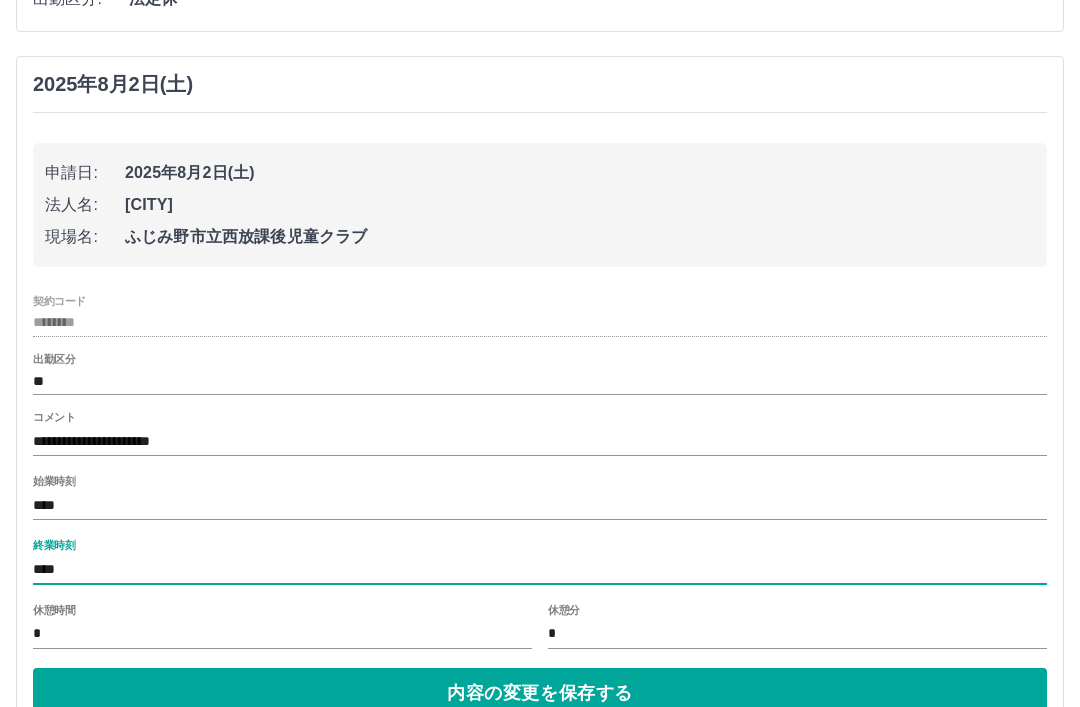 scroll, scrollTop: 439, scrollLeft: 0, axis: vertical 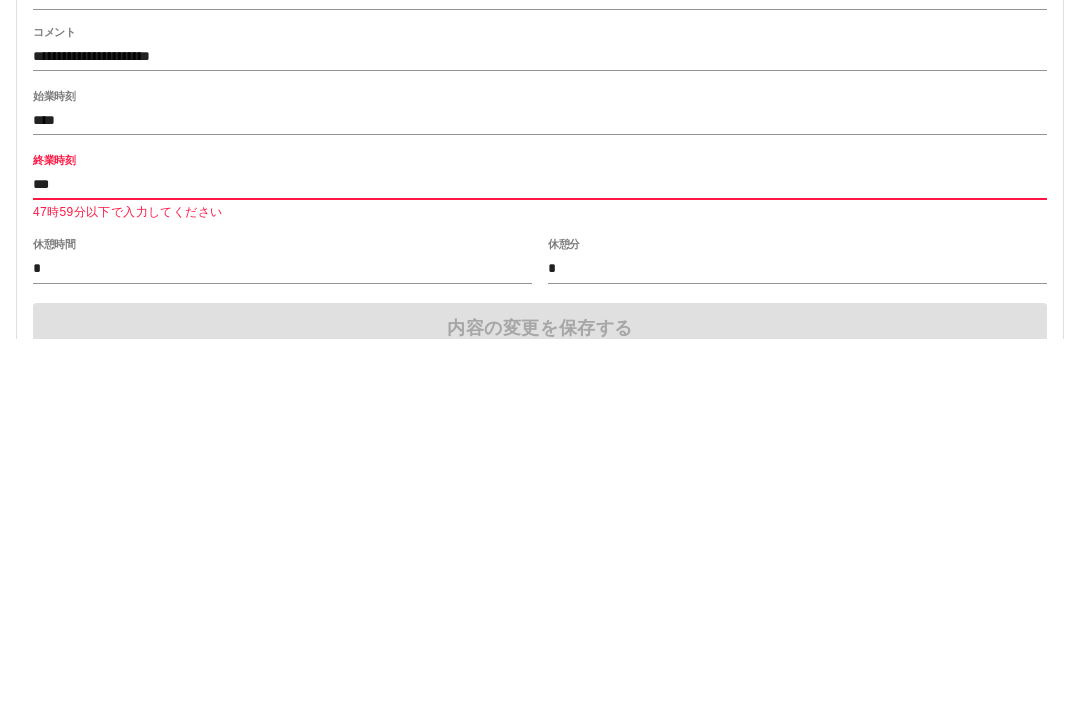 type on "****" 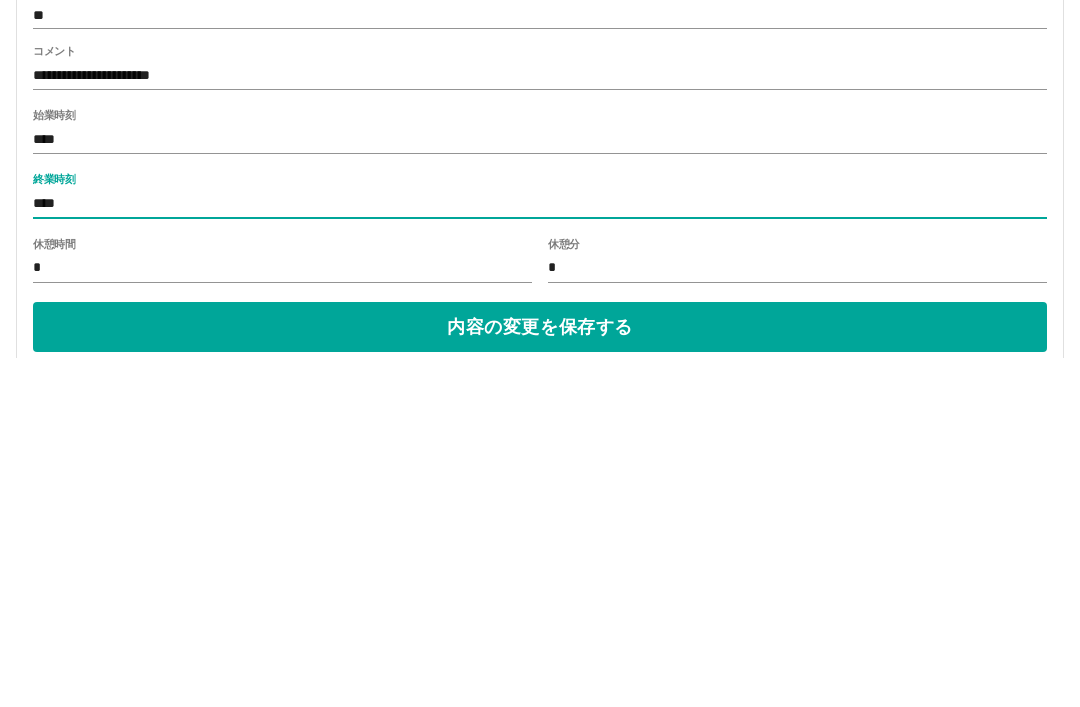 click on "内容の変更を保存する" at bounding box center [540, 676] 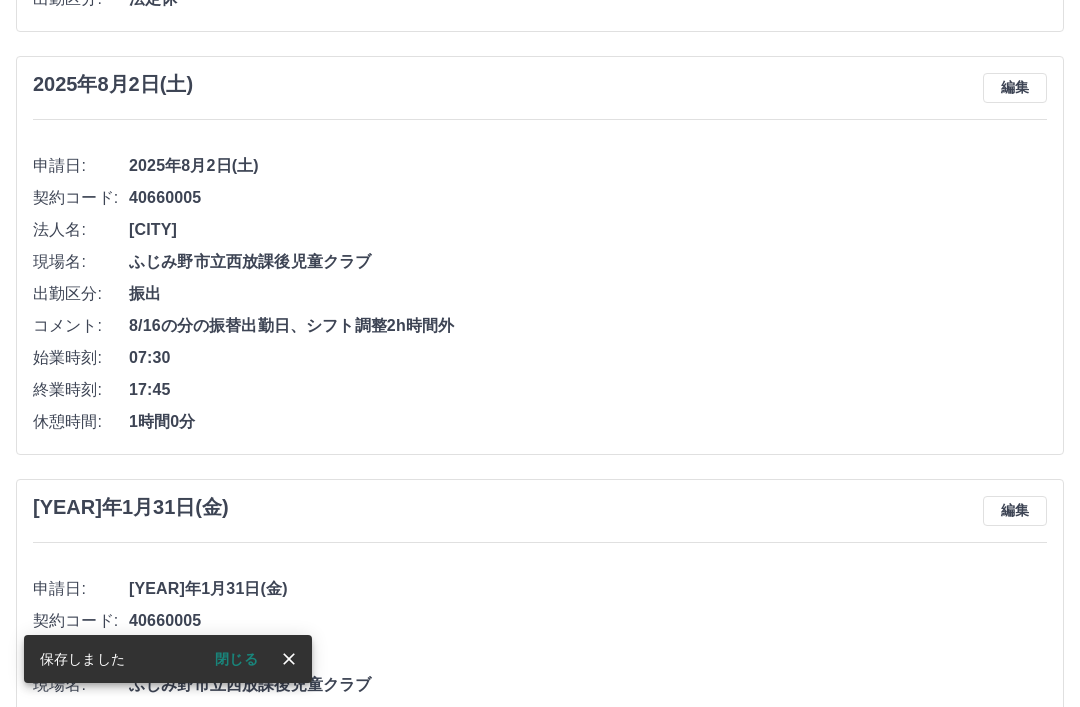 click on "編集" at bounding box center (1015, 88) 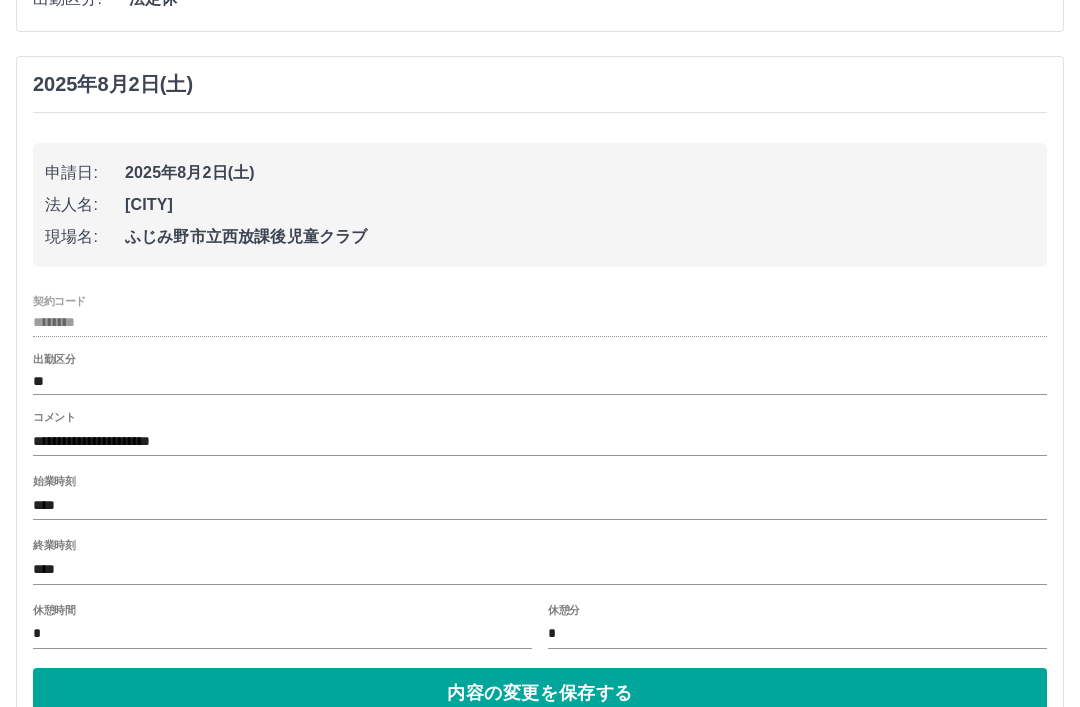 click on "**********" at bounding box center (540, 441) 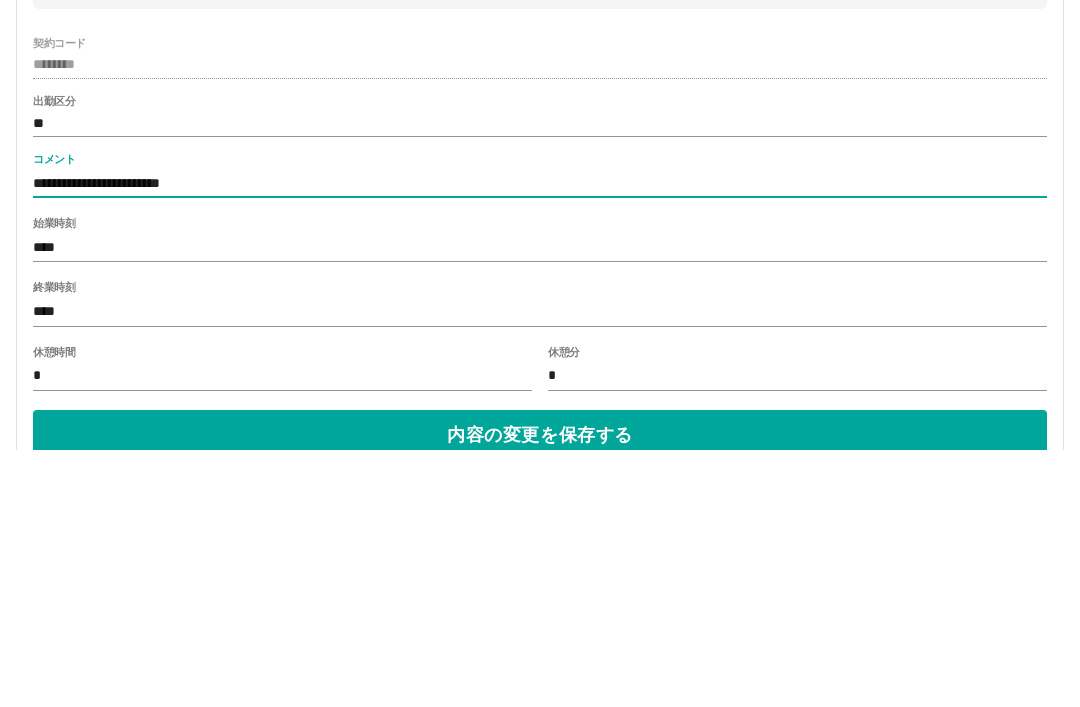 type on "**********" 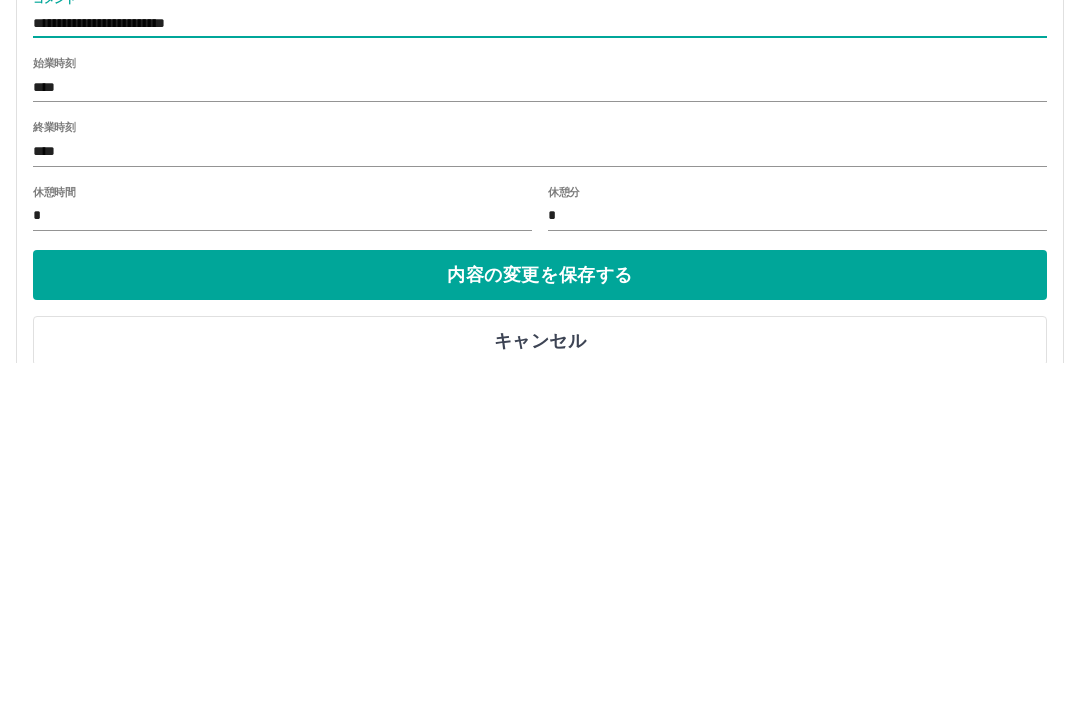 click on "内容の変更を保存する" at bounding box center [540, 619] 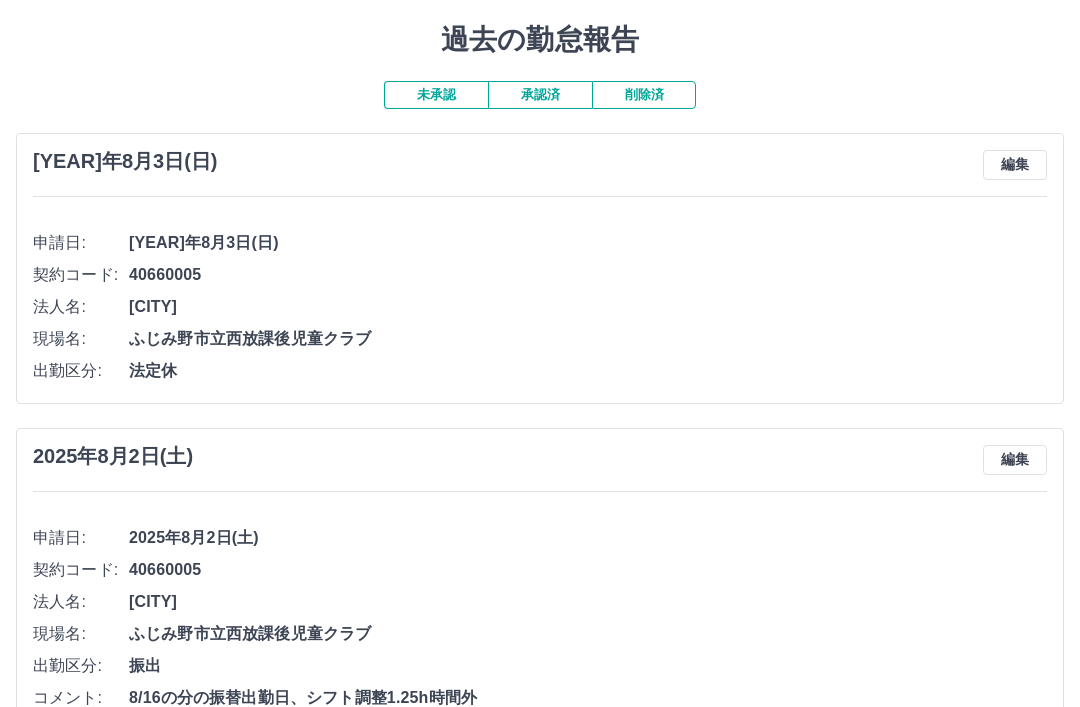 scroll, scrollTop: 0, scrollLeft: 0, axis: both 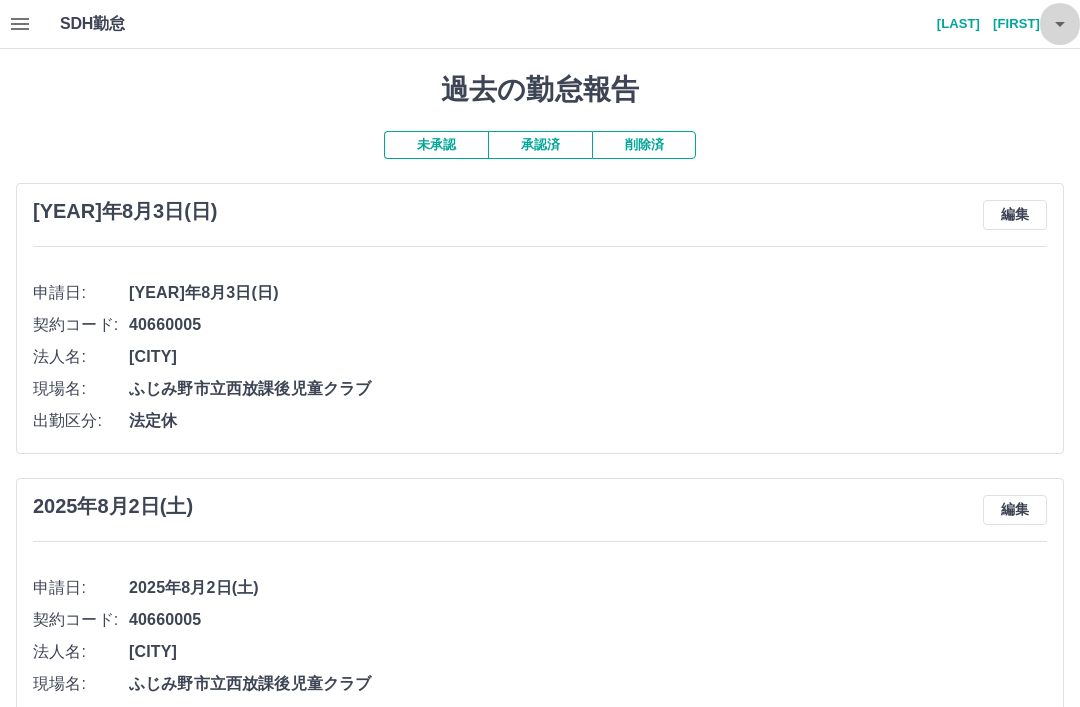 click 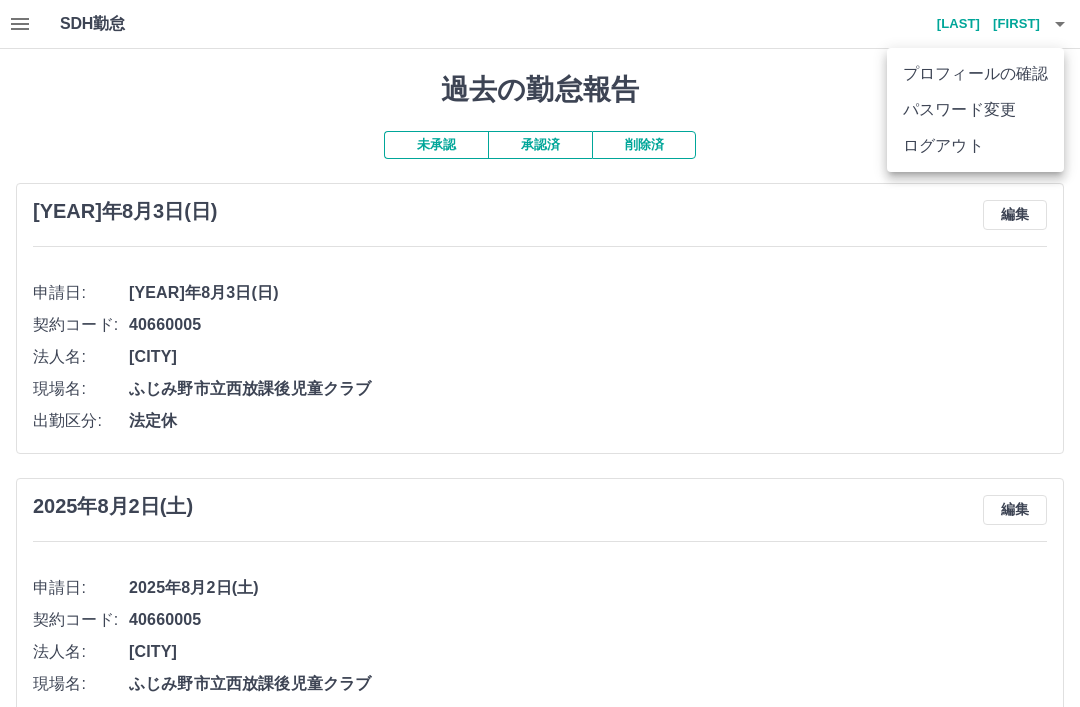 click on "ログアウト" at bounding box center [975, 146] 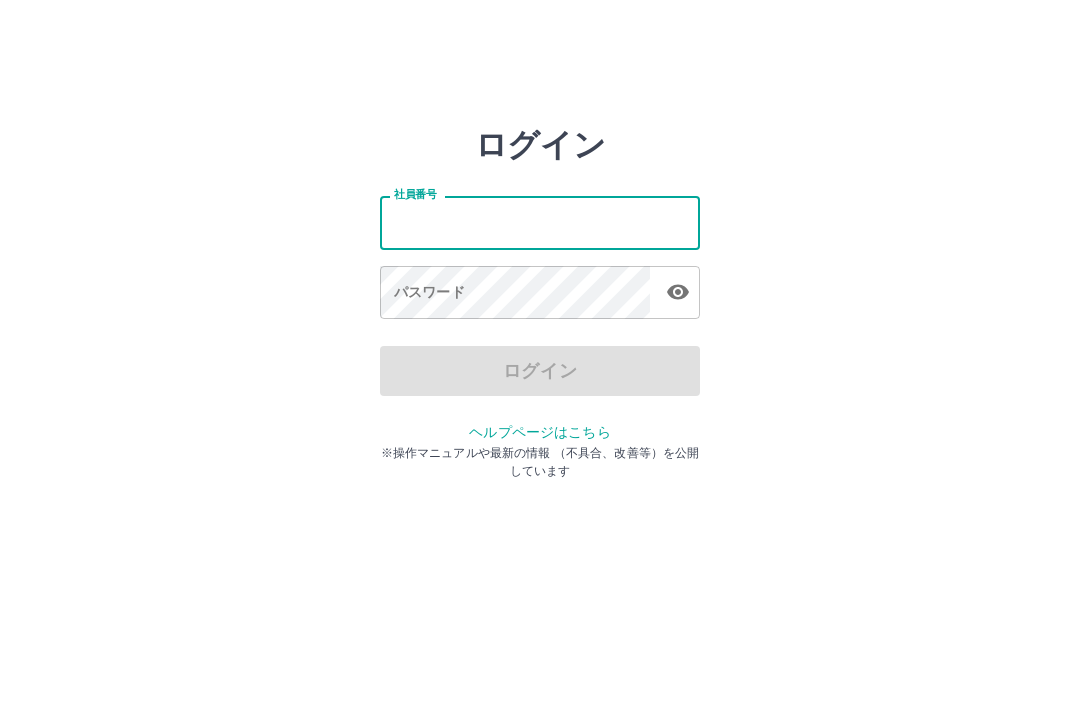 scroll, scrollTop: 0, scrollLeft: 0, axis: both 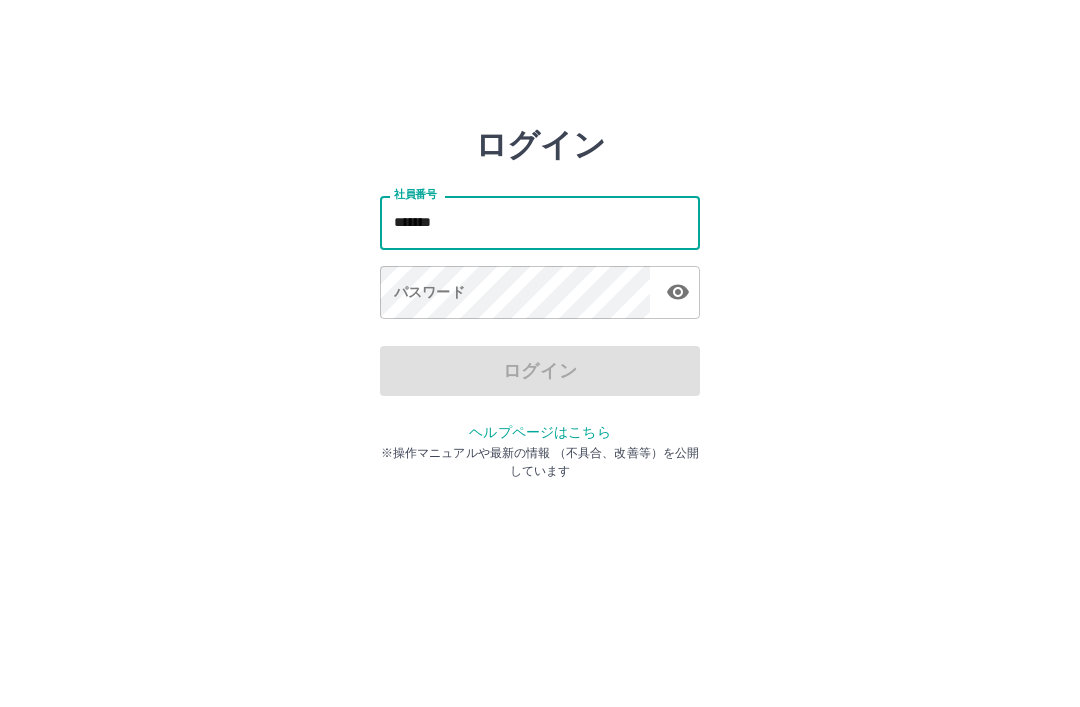 type on "*******" 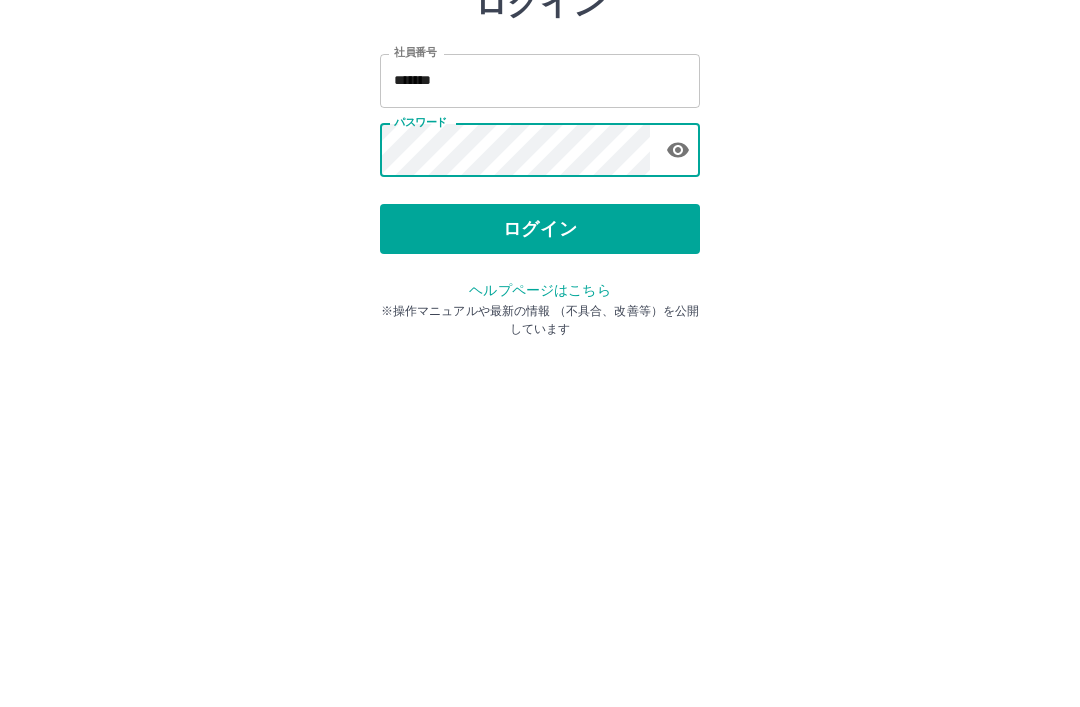 click on "ログイン" at bounding box center [540, 371] 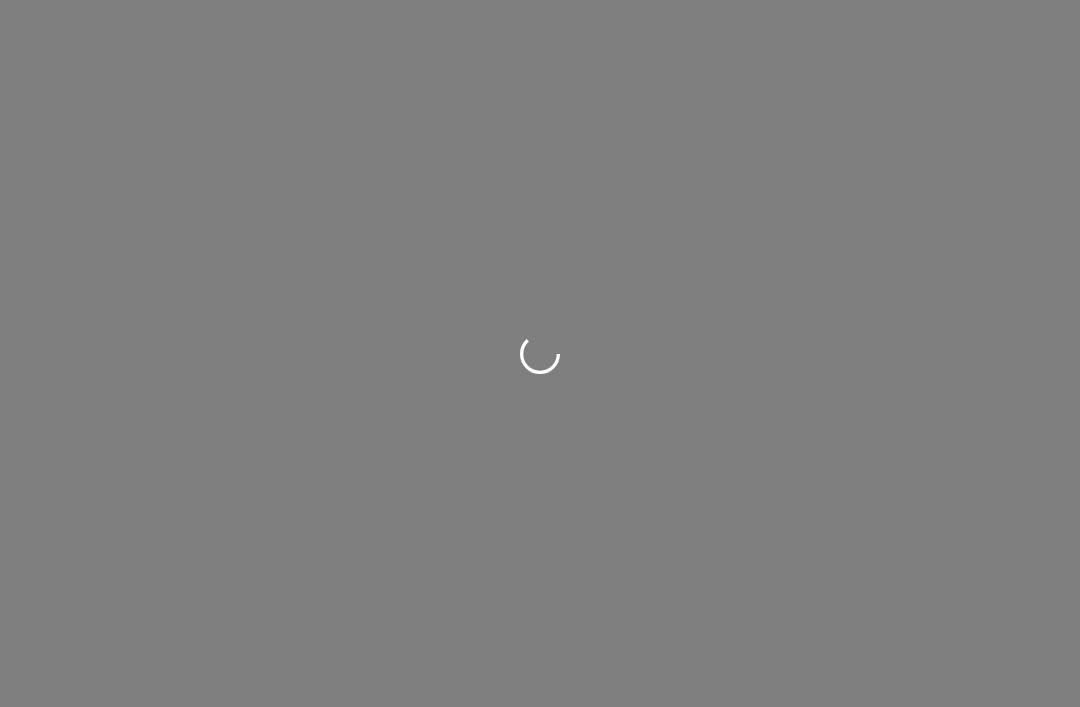 scroll, scrollTop: 0, scrollLeft: 0, axis: both 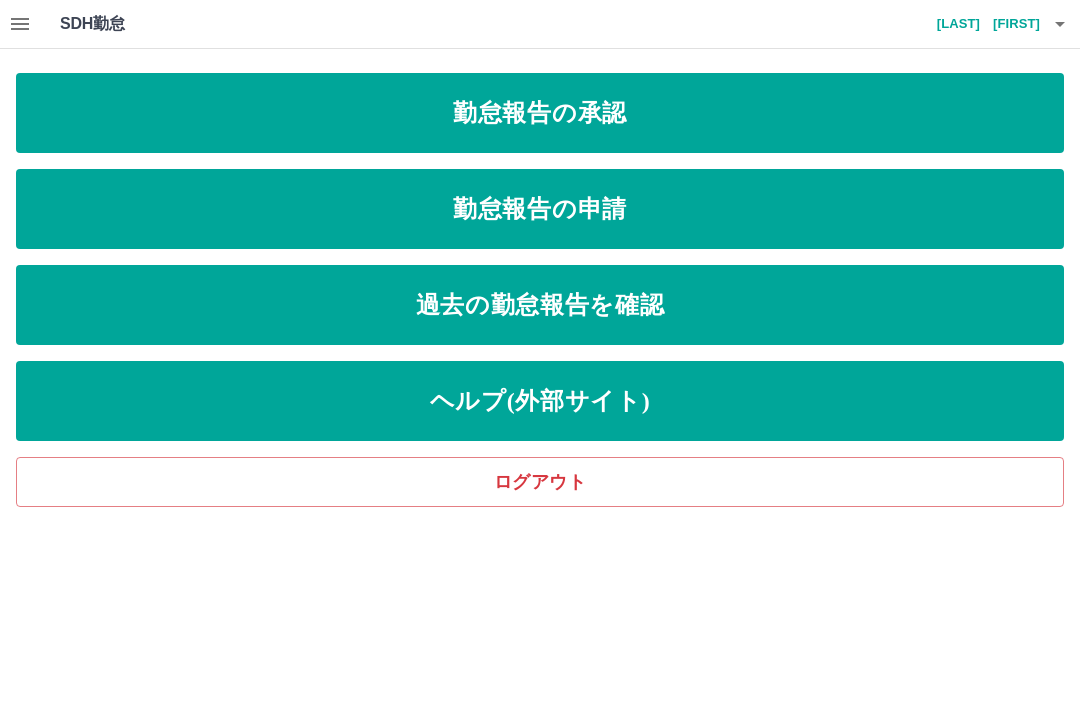 click at bounding box center (20, 24) 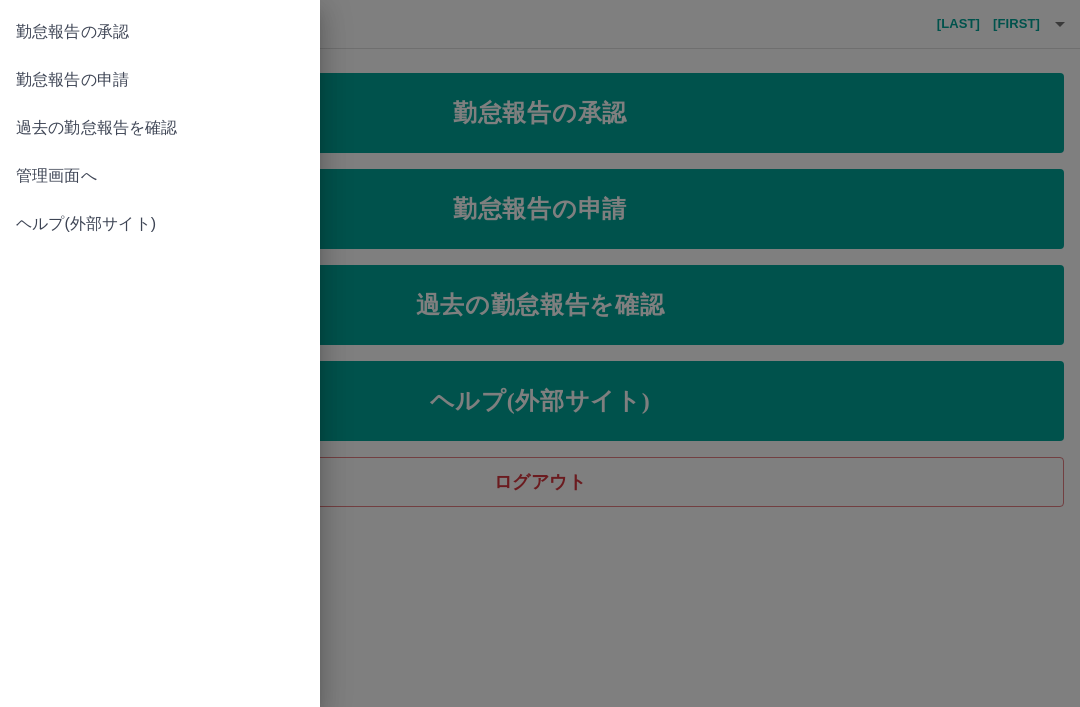 click on "過去の勤怠報告を確認" at bounding box center (160, 128) 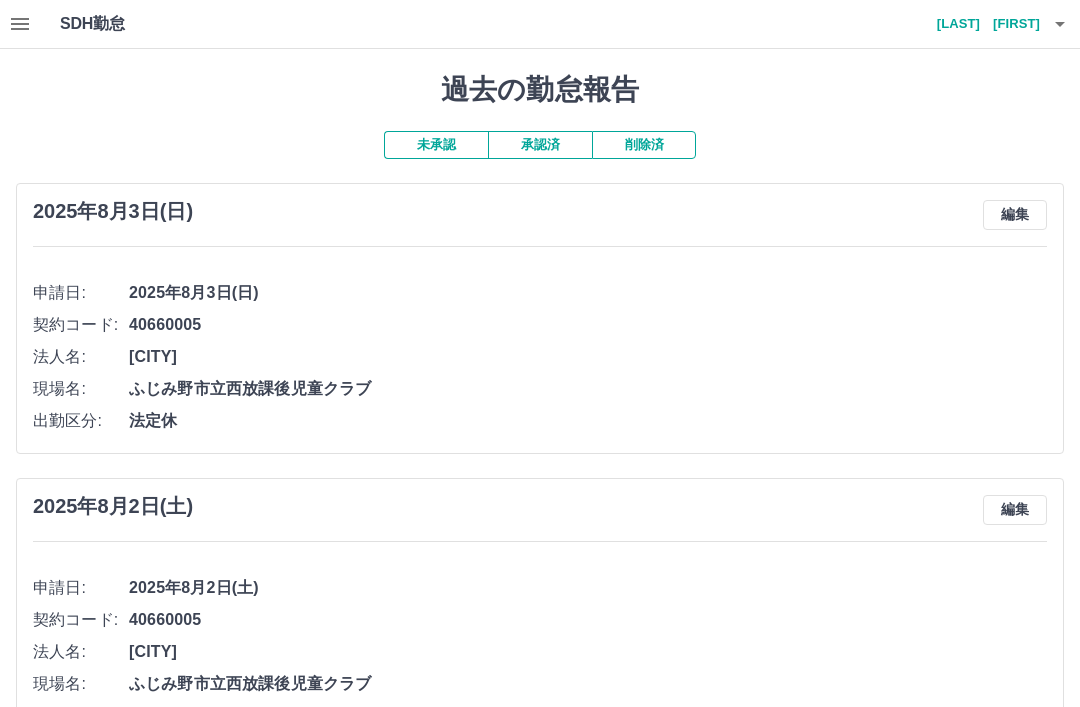 click on "編集" at bounding box center (1015, 510) 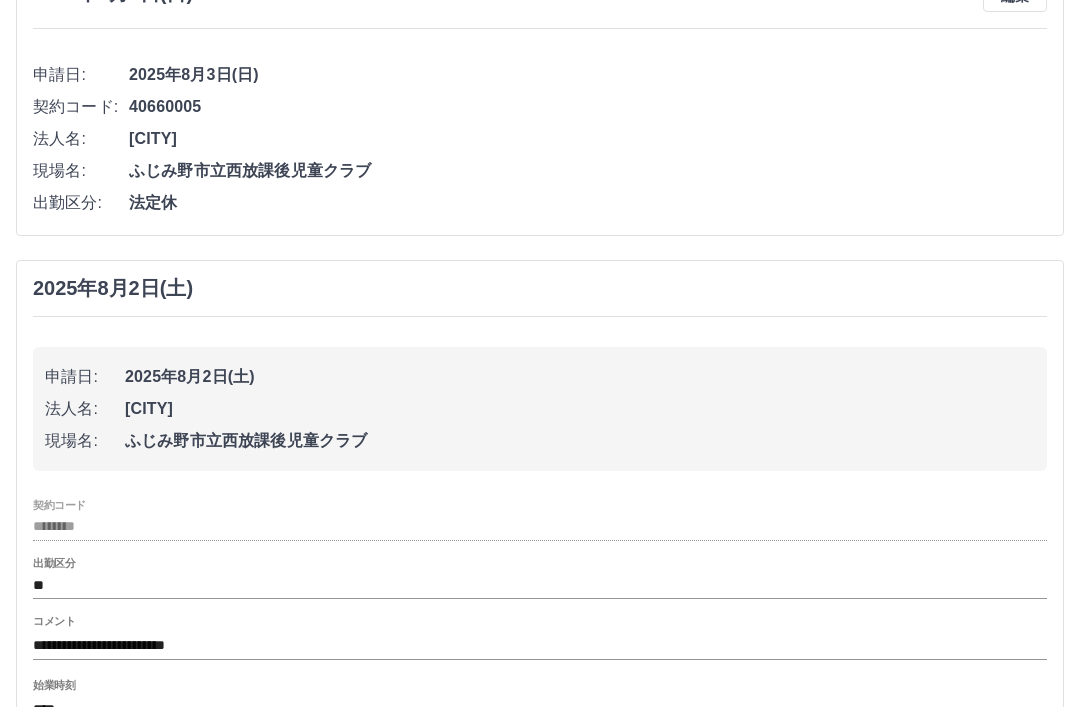 scroll, scrollTop: 500, scrollLeft: 0, axis: vertical 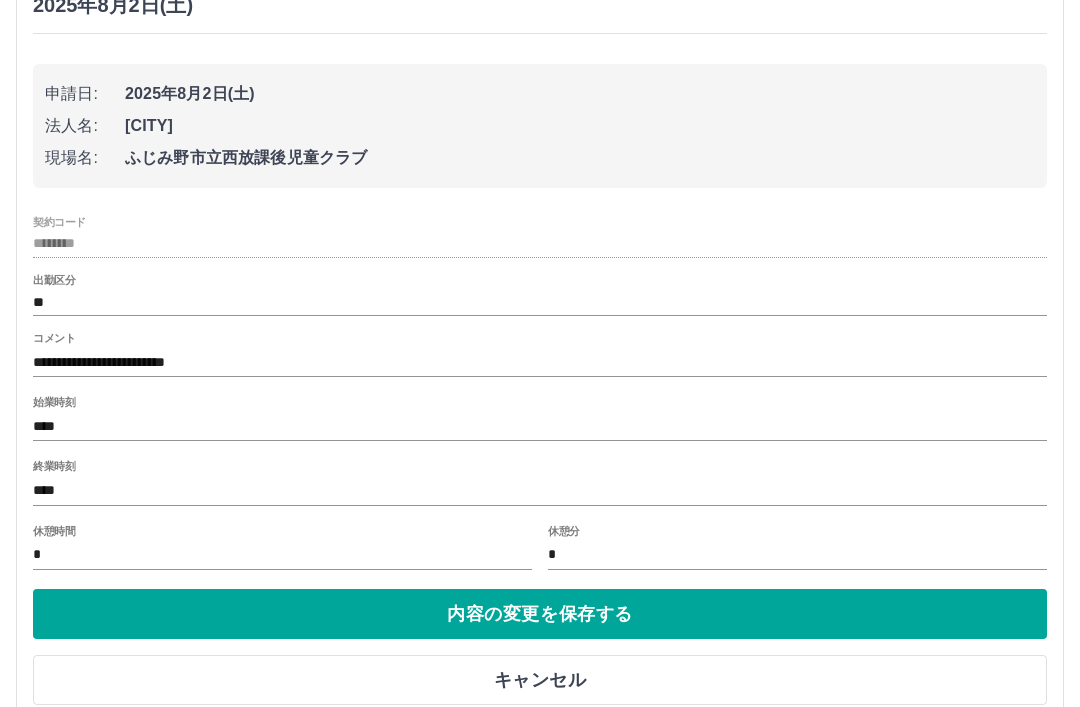click on "**********" at bounding box center [540, 363] 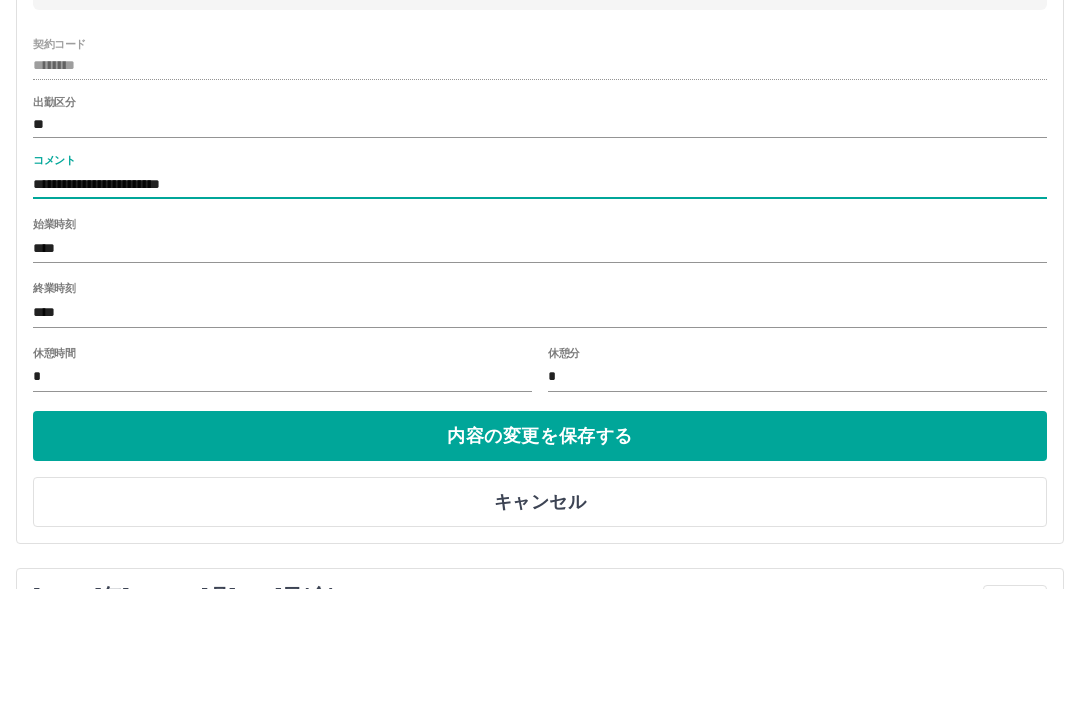 scroll, scrollTop: 606, scrollLeft: 0, axis: vertical 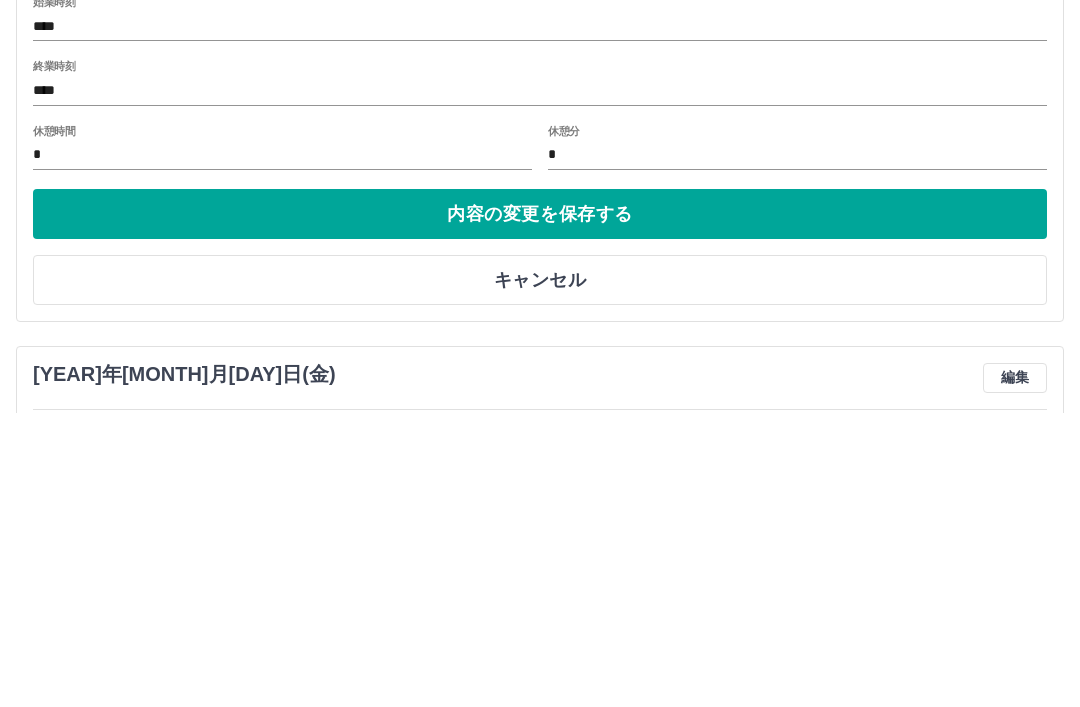 type on "**********" 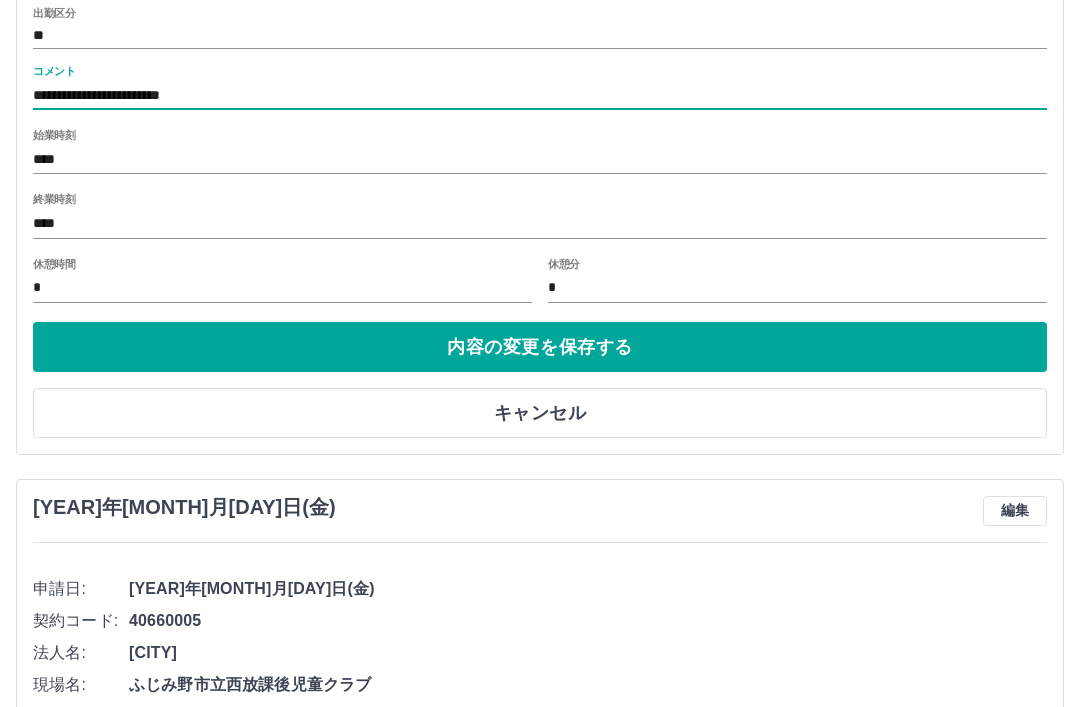click on "**********" at bounding box center [540, 127] 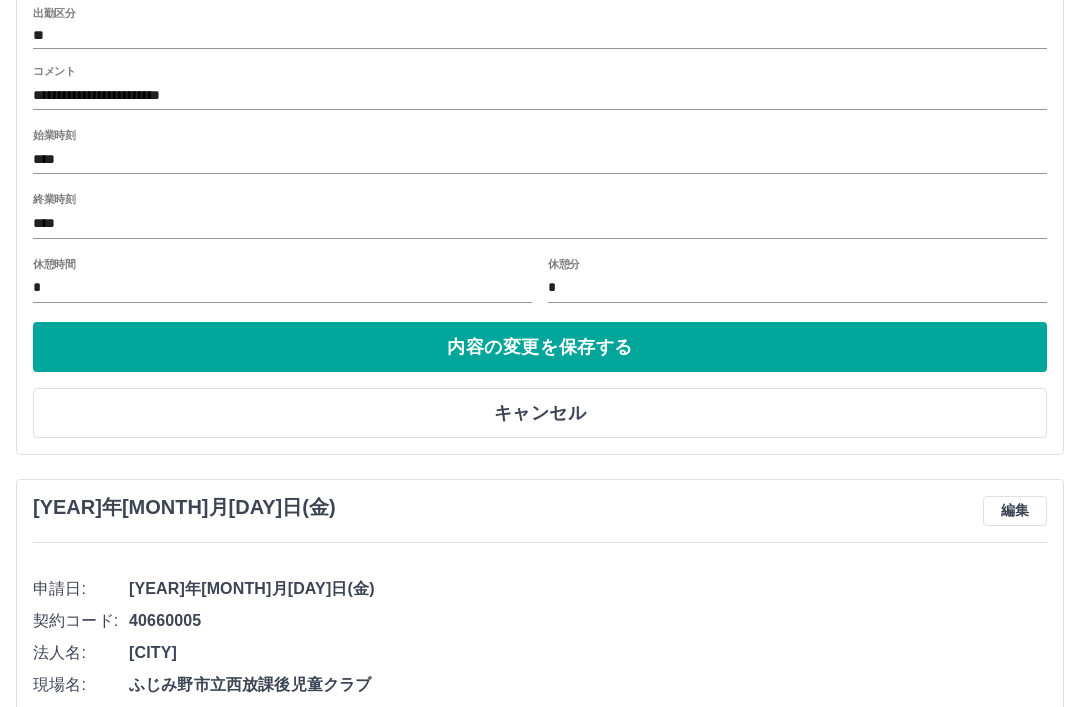 click on "終業時刻 ****" at bounding box center (540, 217) 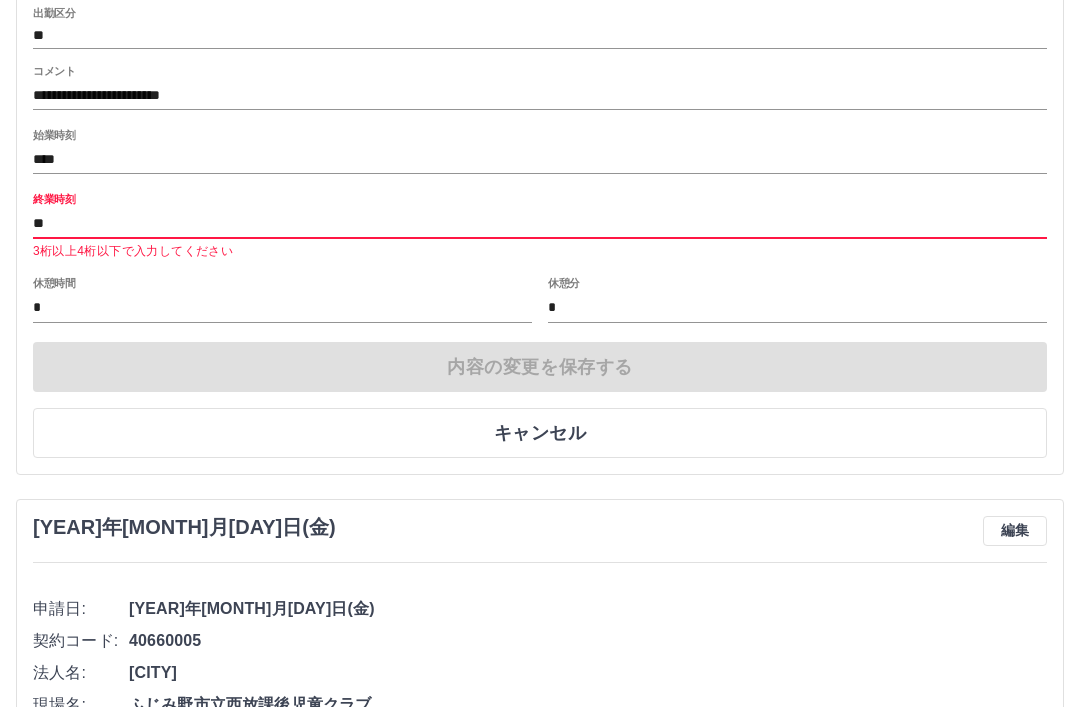 type on "*" 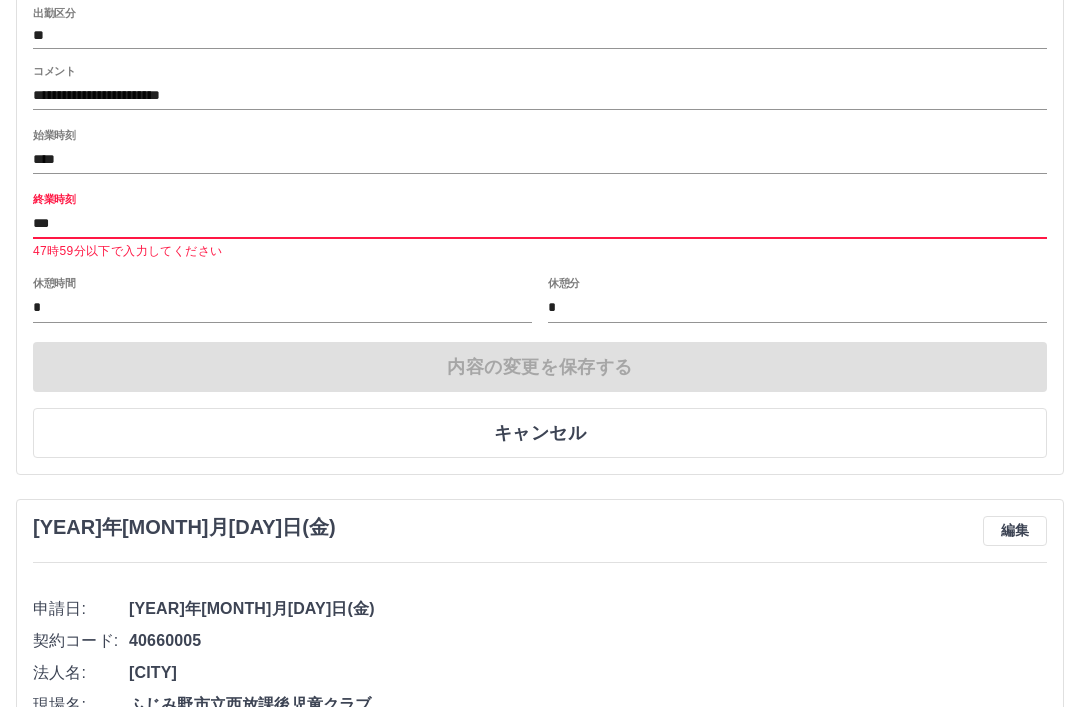 type on "****" 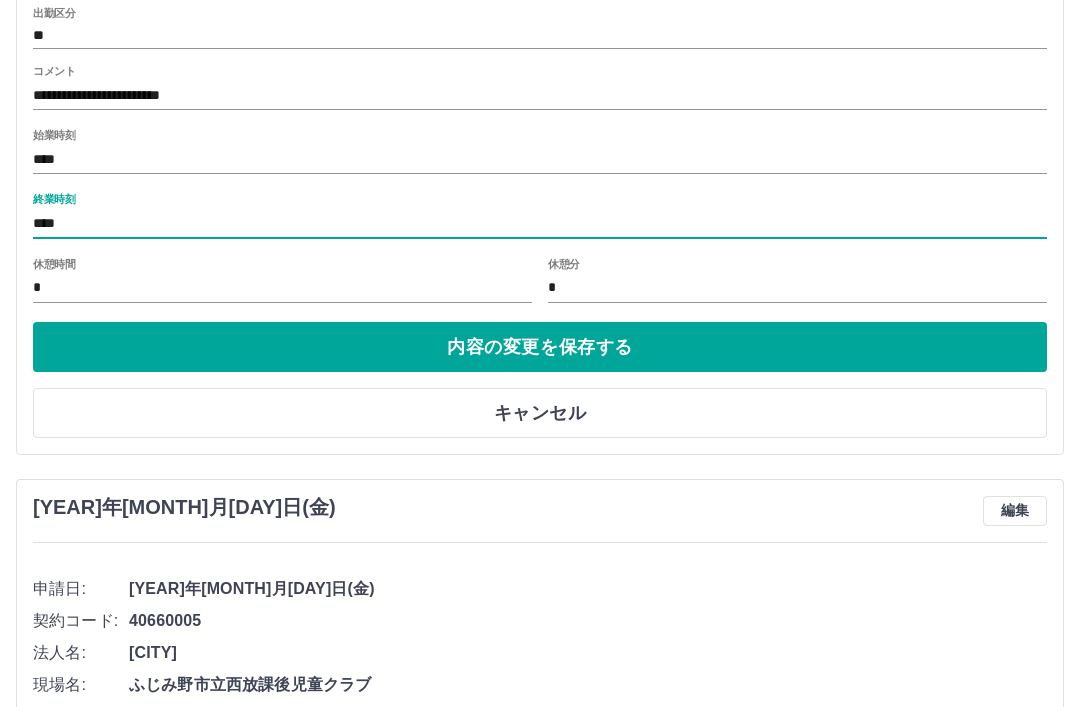 click on "内容の変更を保存する" at bounding box center [540, 347] 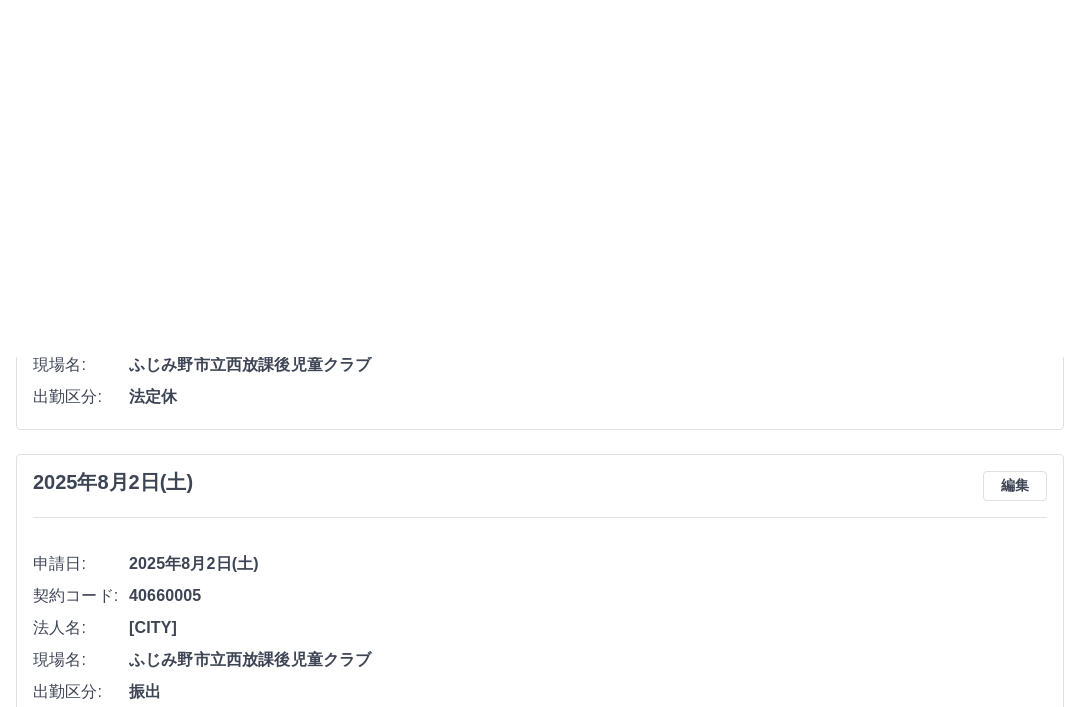 scroll, scrollTop: 0, scrollLeft: 0, axis: both 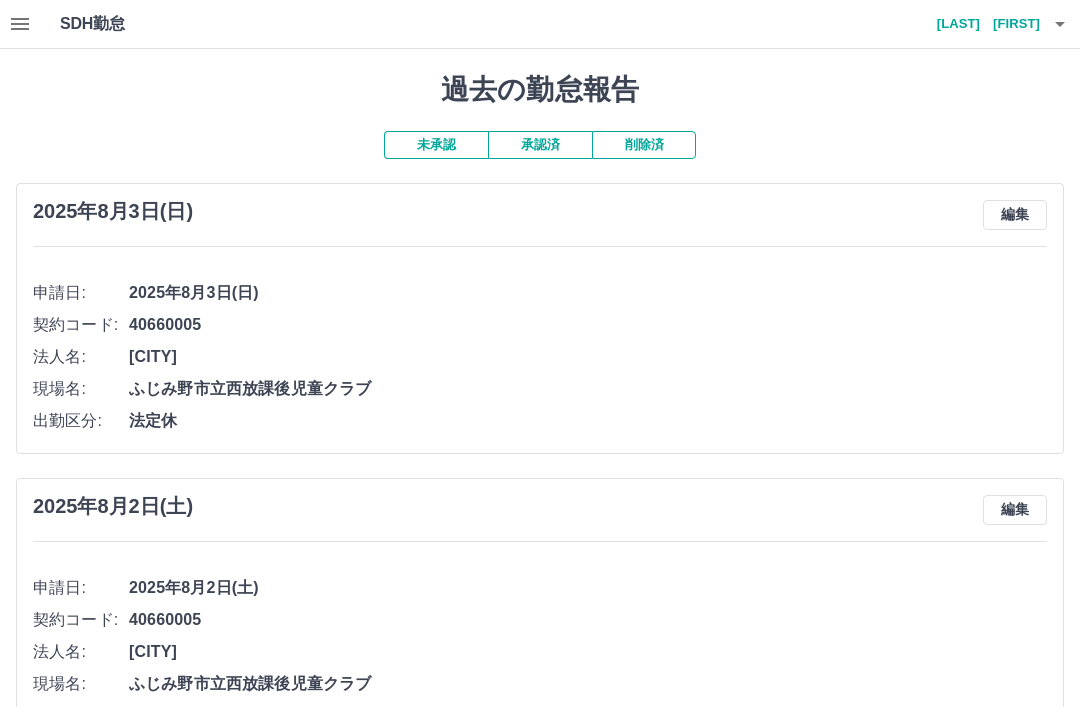 click at bounding box center (1060, 24) 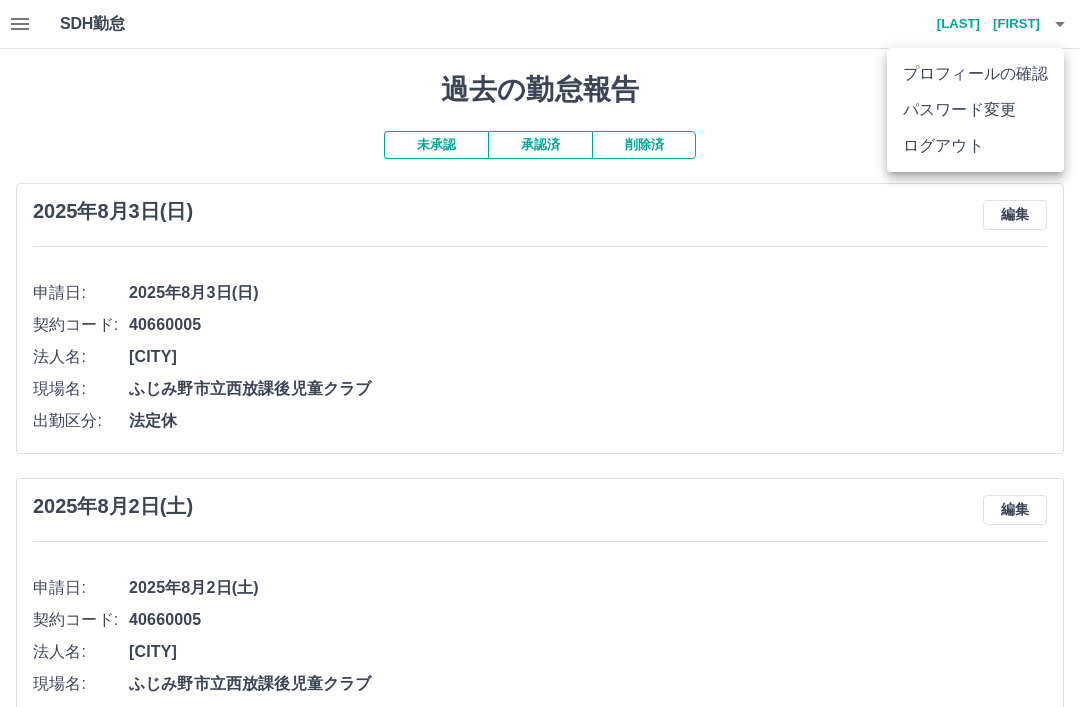 click at bounding box center (540, 353) 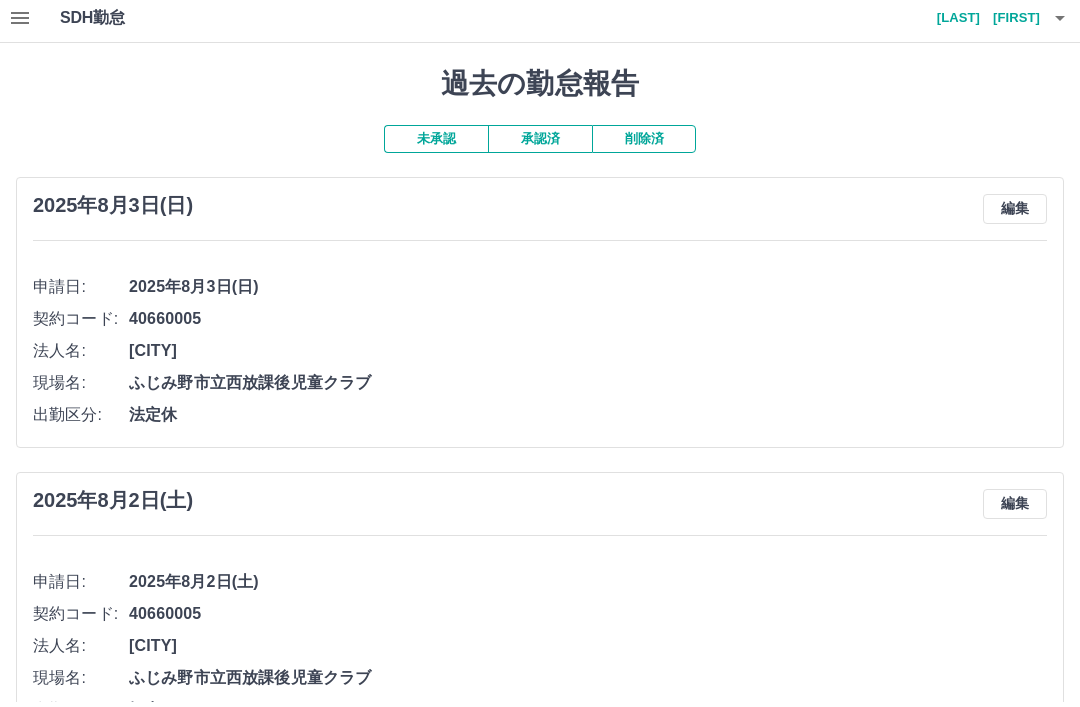 scroll, scrollTop: 0, scrollLeft: 0, axis: both 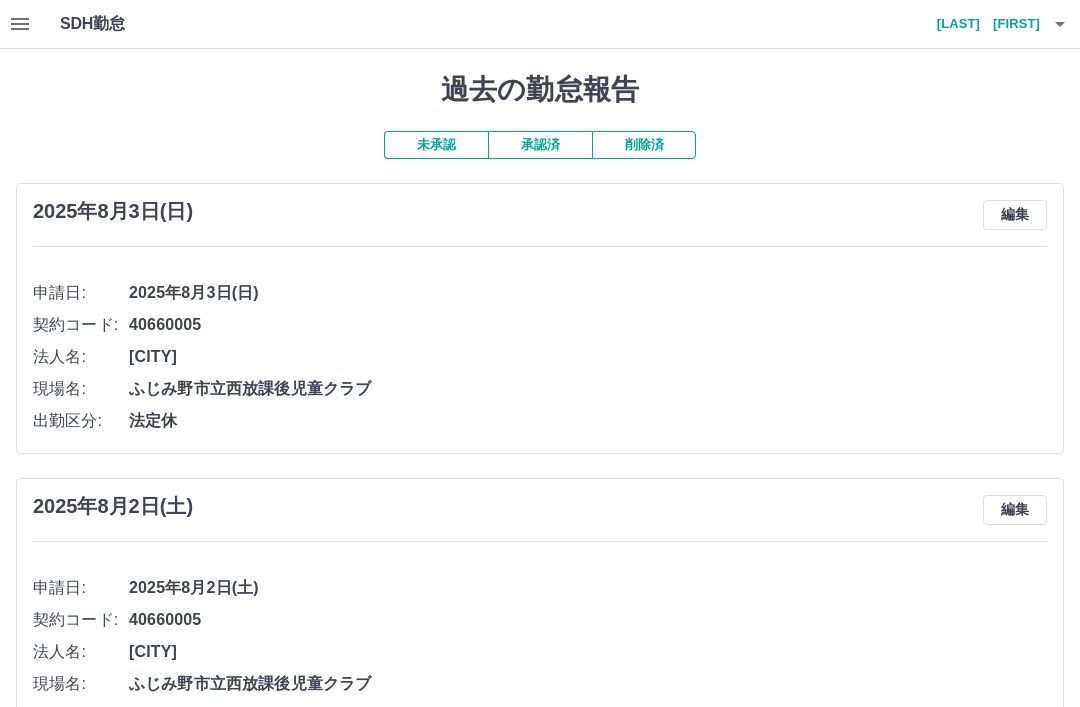 click 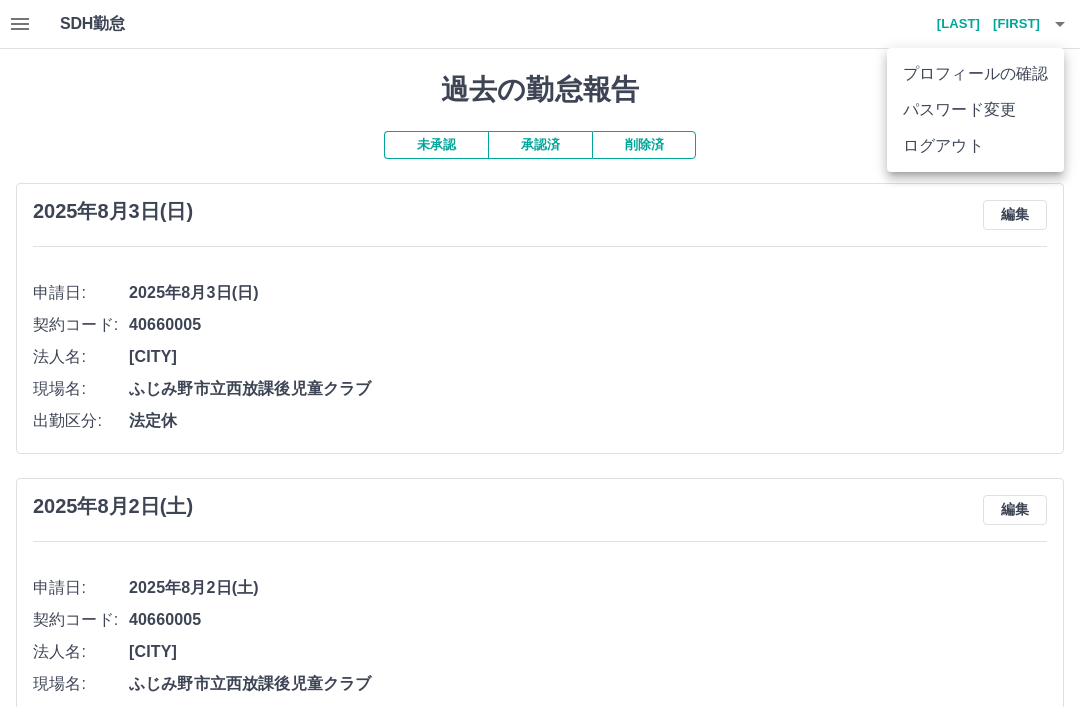 click on "ログアウト" at bounding box center (975, 146) 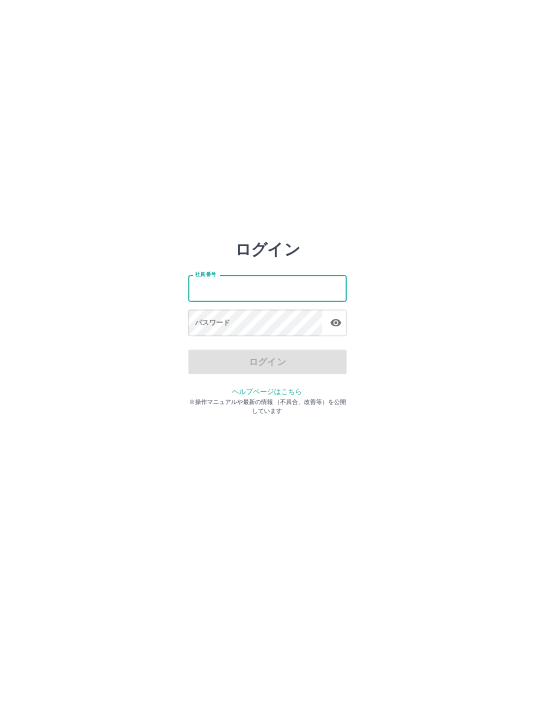 scroll, scrollTop: 0, scrollLeft: 0, axis: both 